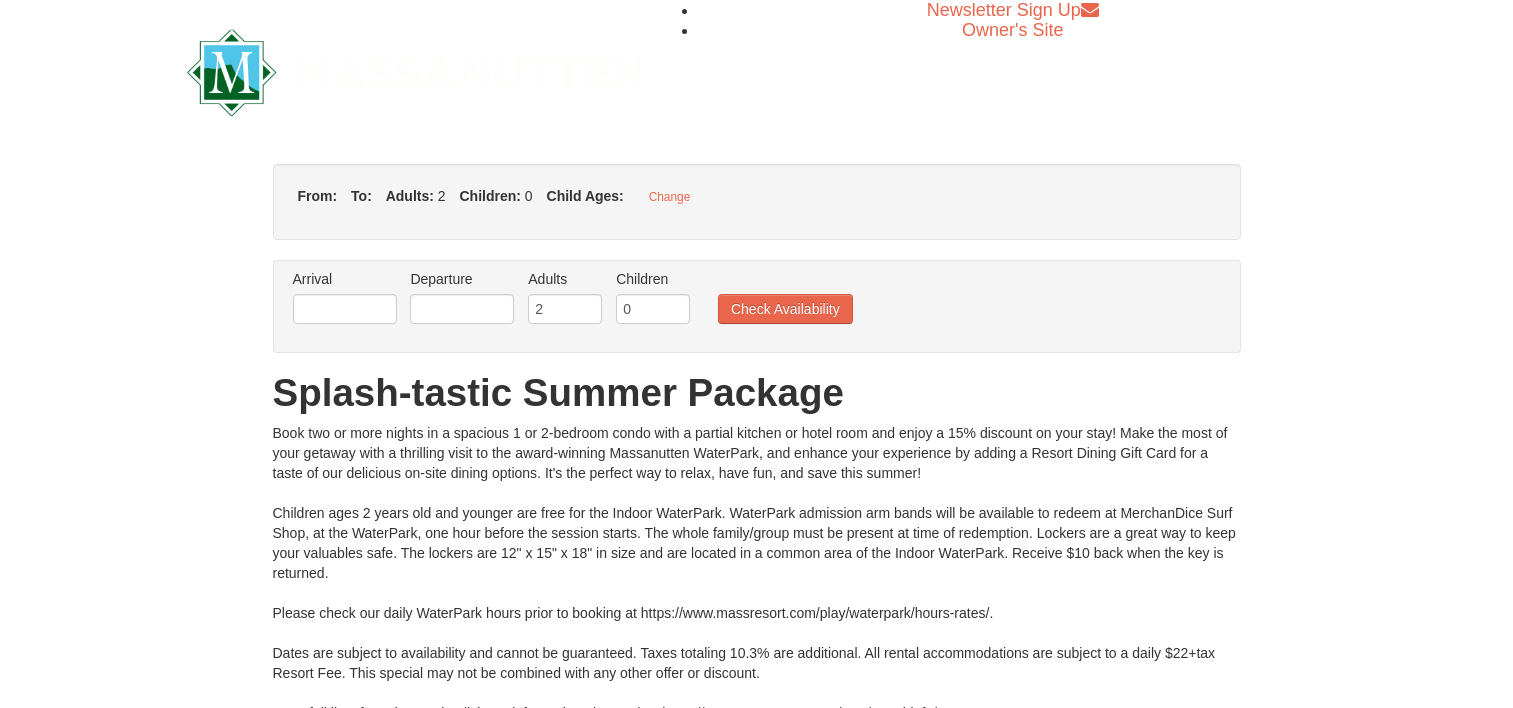 scroll, scrollTop: 0, scrollLeft: 0, axis: both 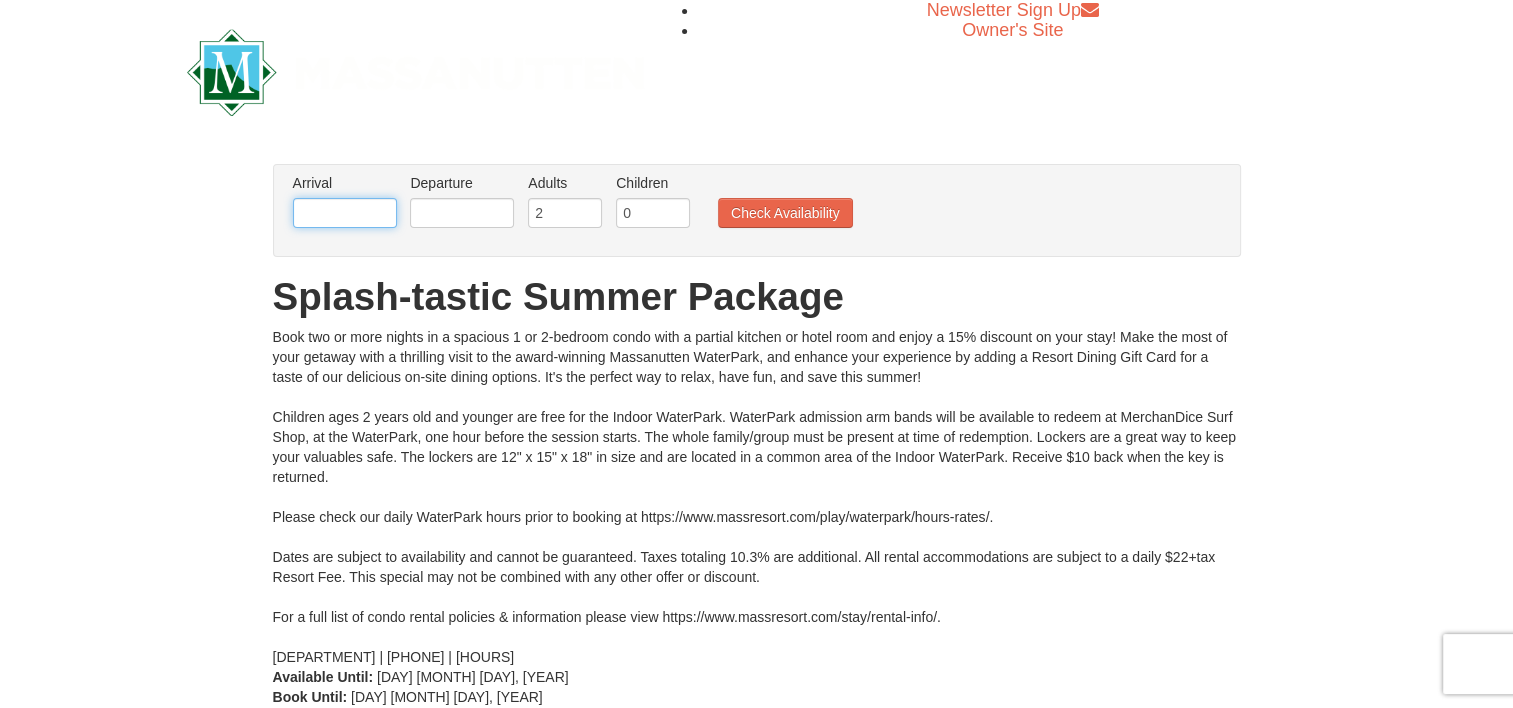 click at bounding box center (345, 213) 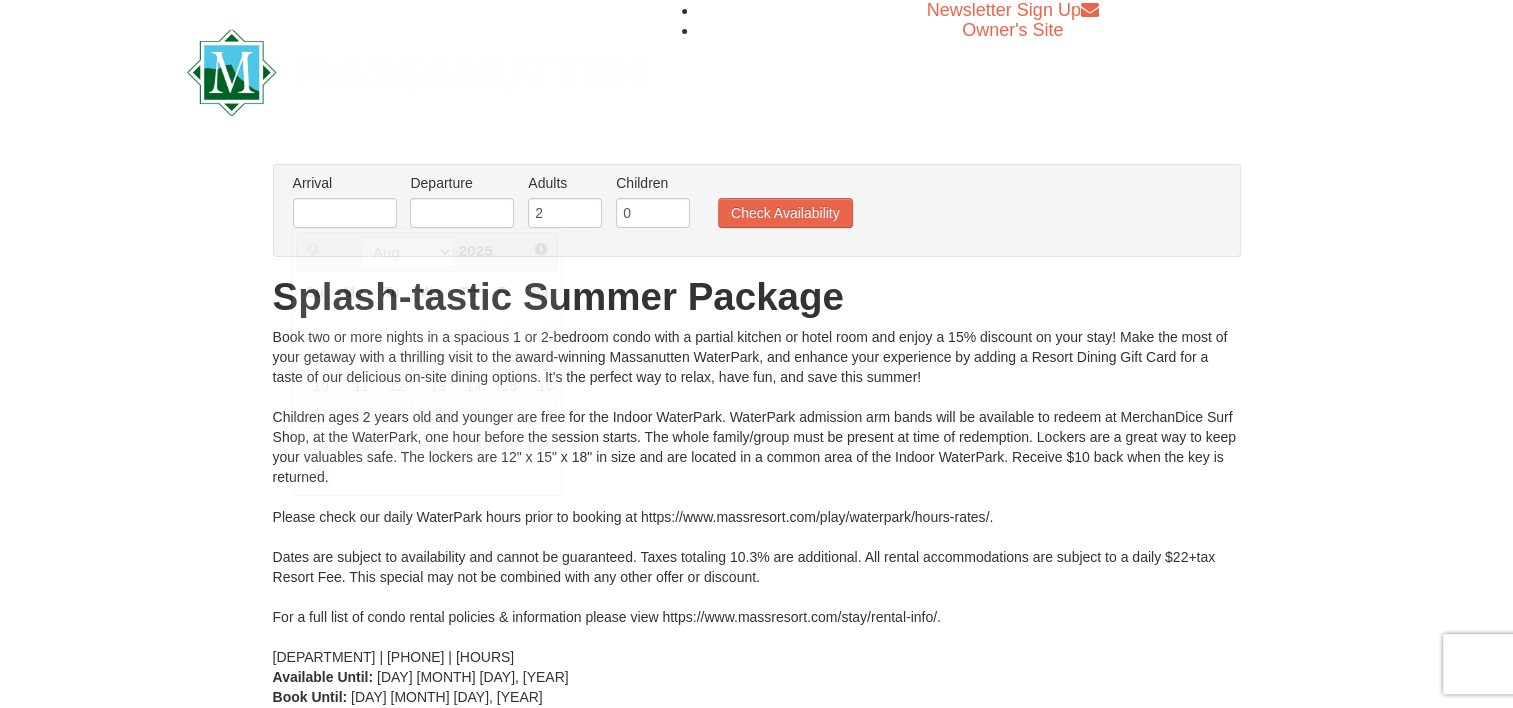 click on "Arrival Please format dates MM/DD/YYYY Please format dates MM/DD/YYYY
Departure Please format dates MM/DD/YYYY Please format dates MM/DD/YYYY
Adults Please format dates MM/DD/YYYY
2
Children Please format dates MM/DD/YYYY
0
Check Availability" at bounding box center [746, 205] 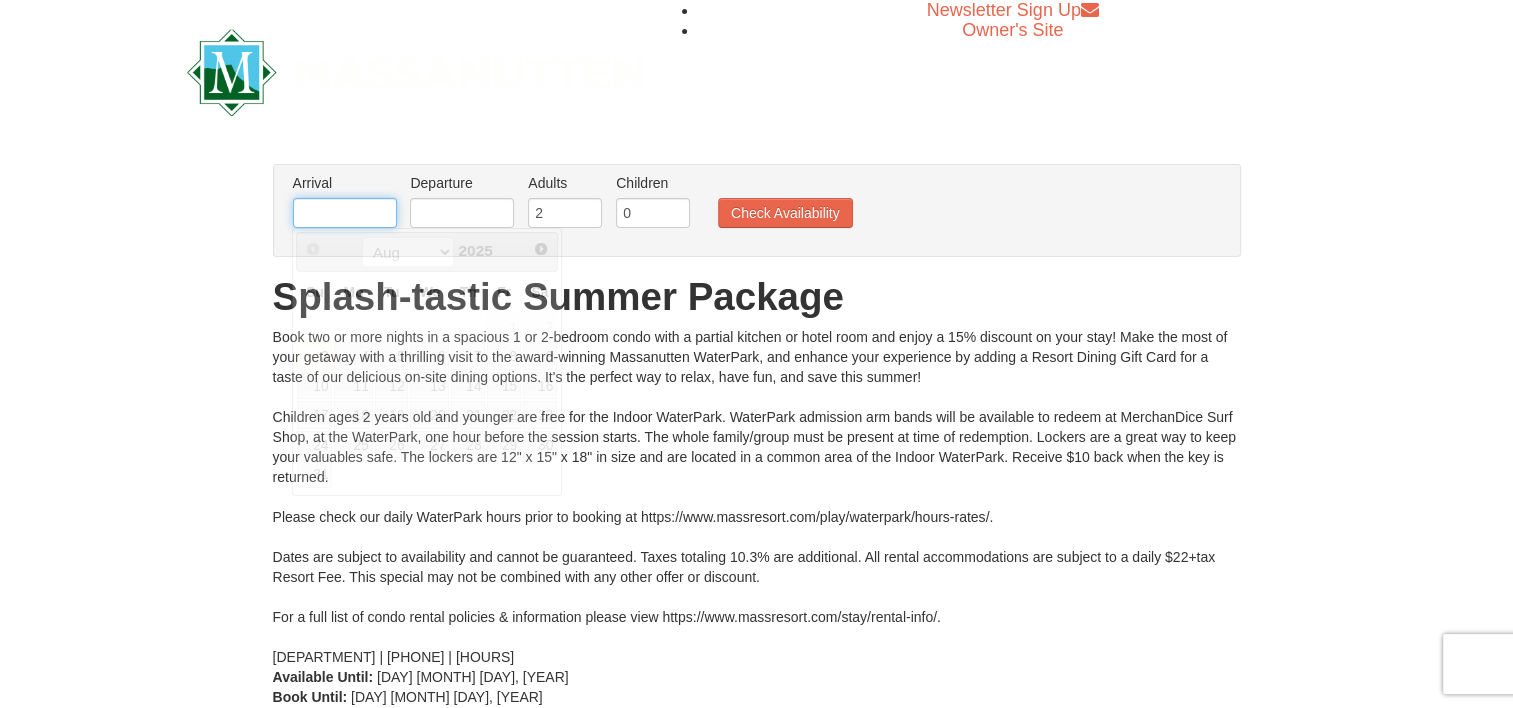 click at bounding box center (345, 213) 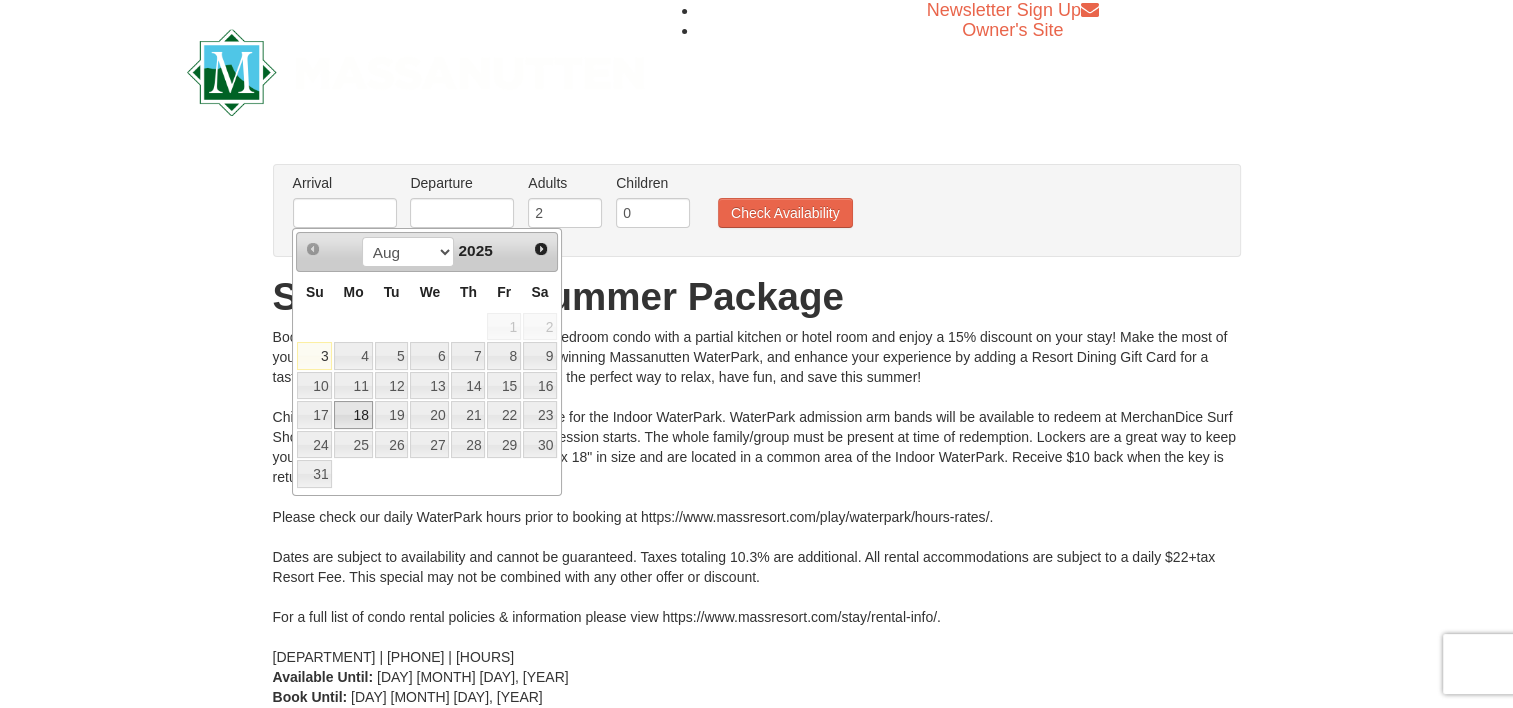 click on "18" at bounding box center [353, 415] 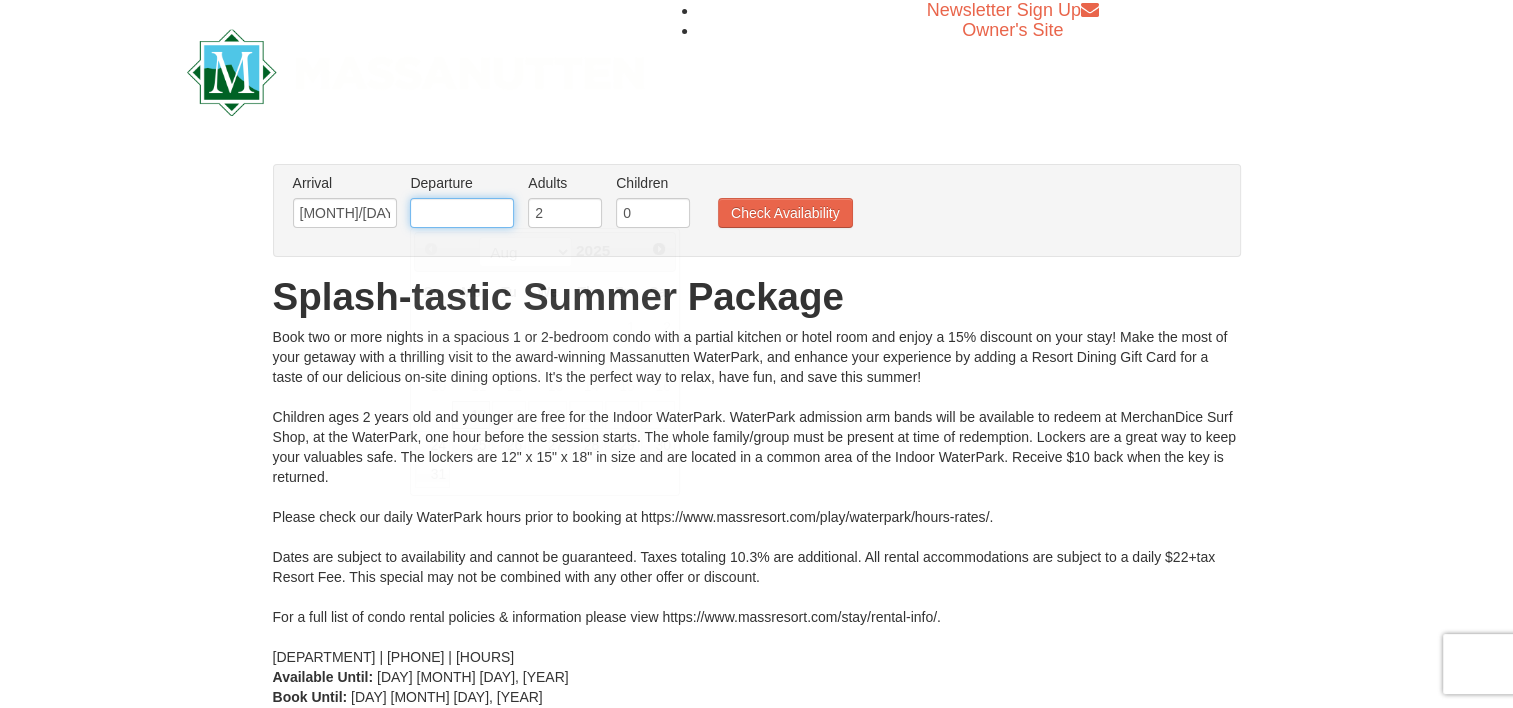 click at bounding box center [462, 213] 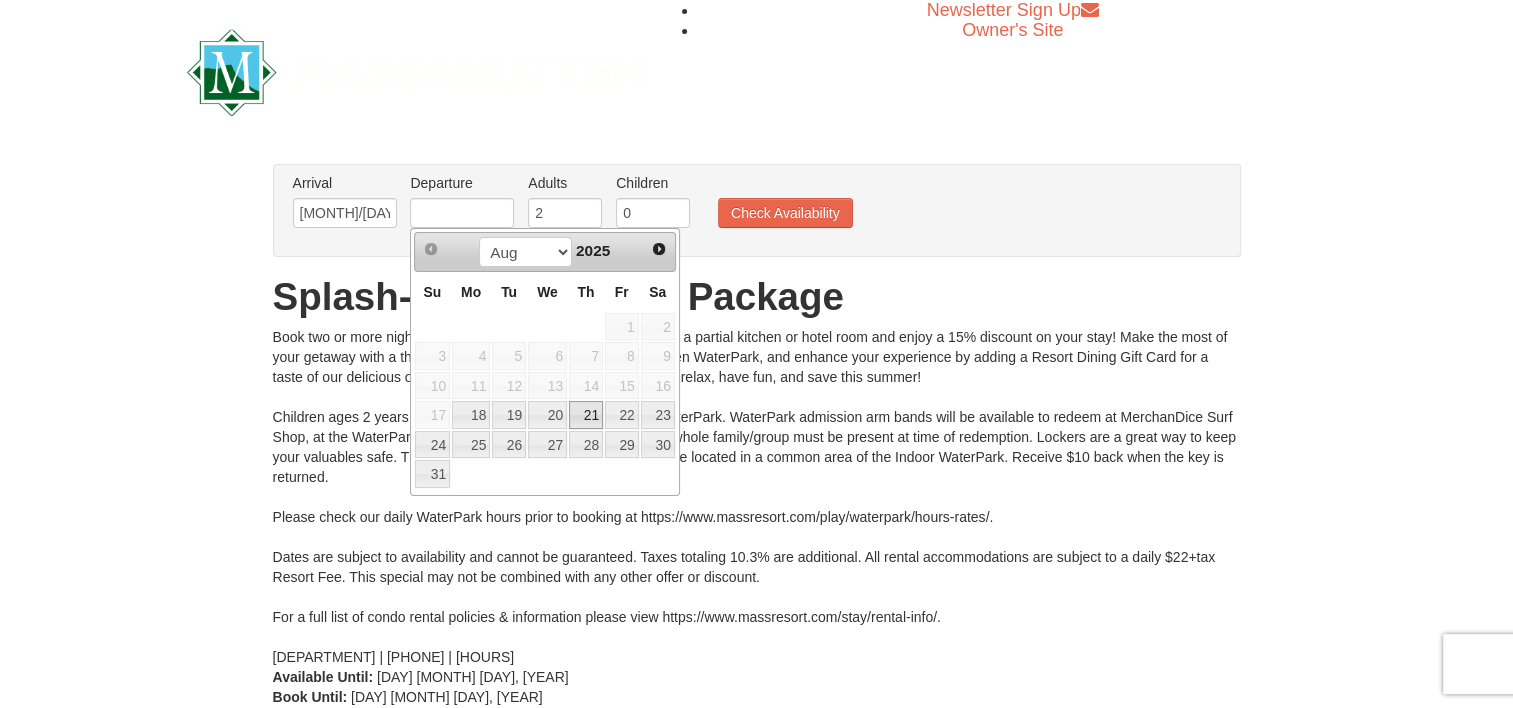 click on "21" at bounding box center [586, 415] 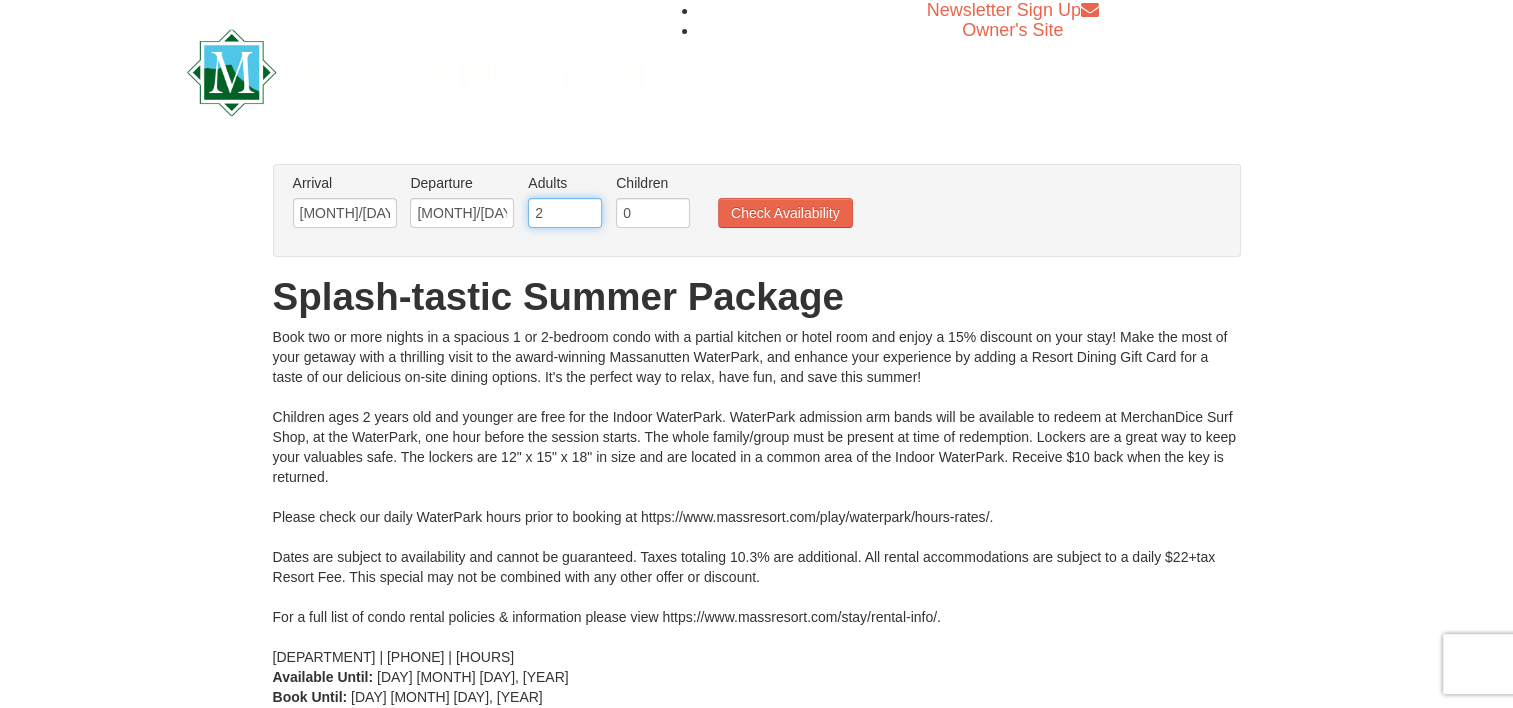 click on "2" at bounding box center (565, 213) 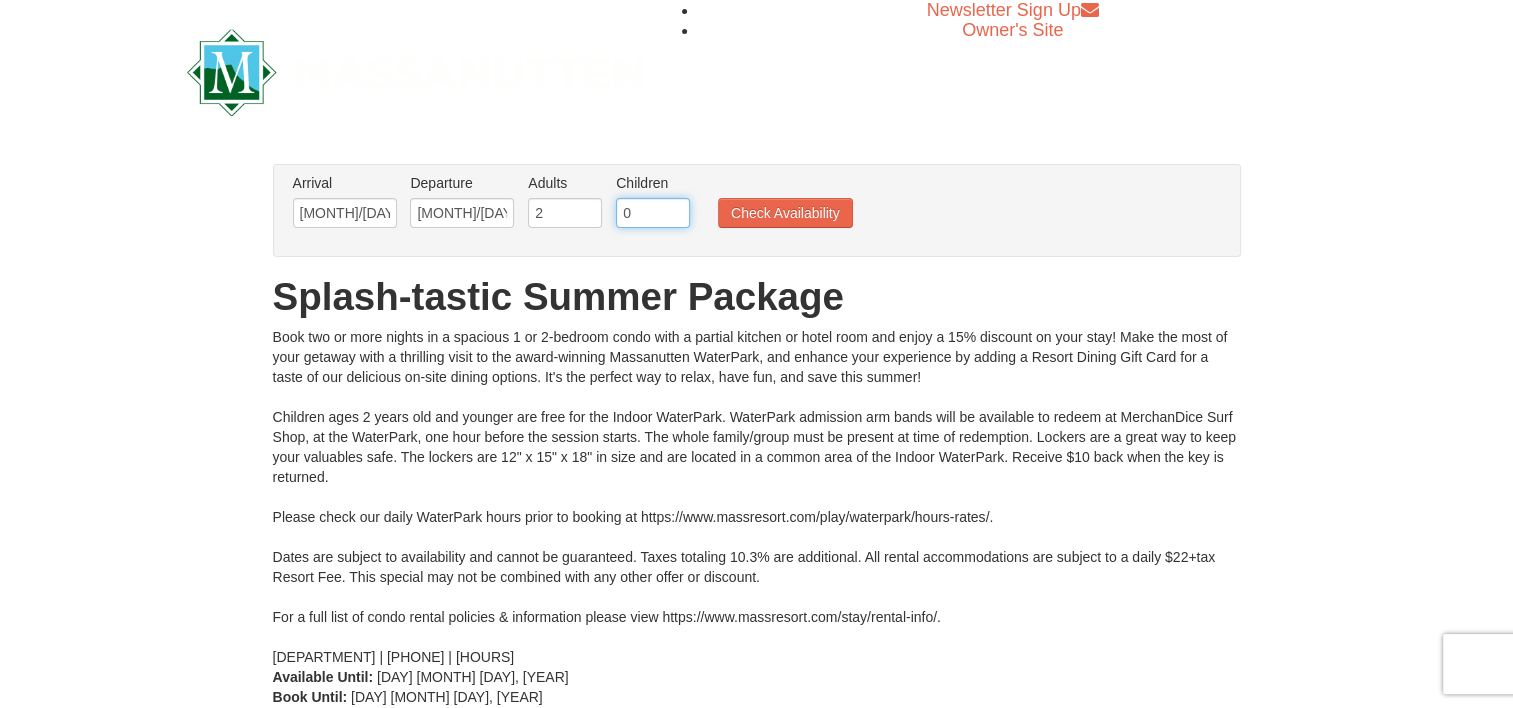click on "0" at bounding box center [653, 213] 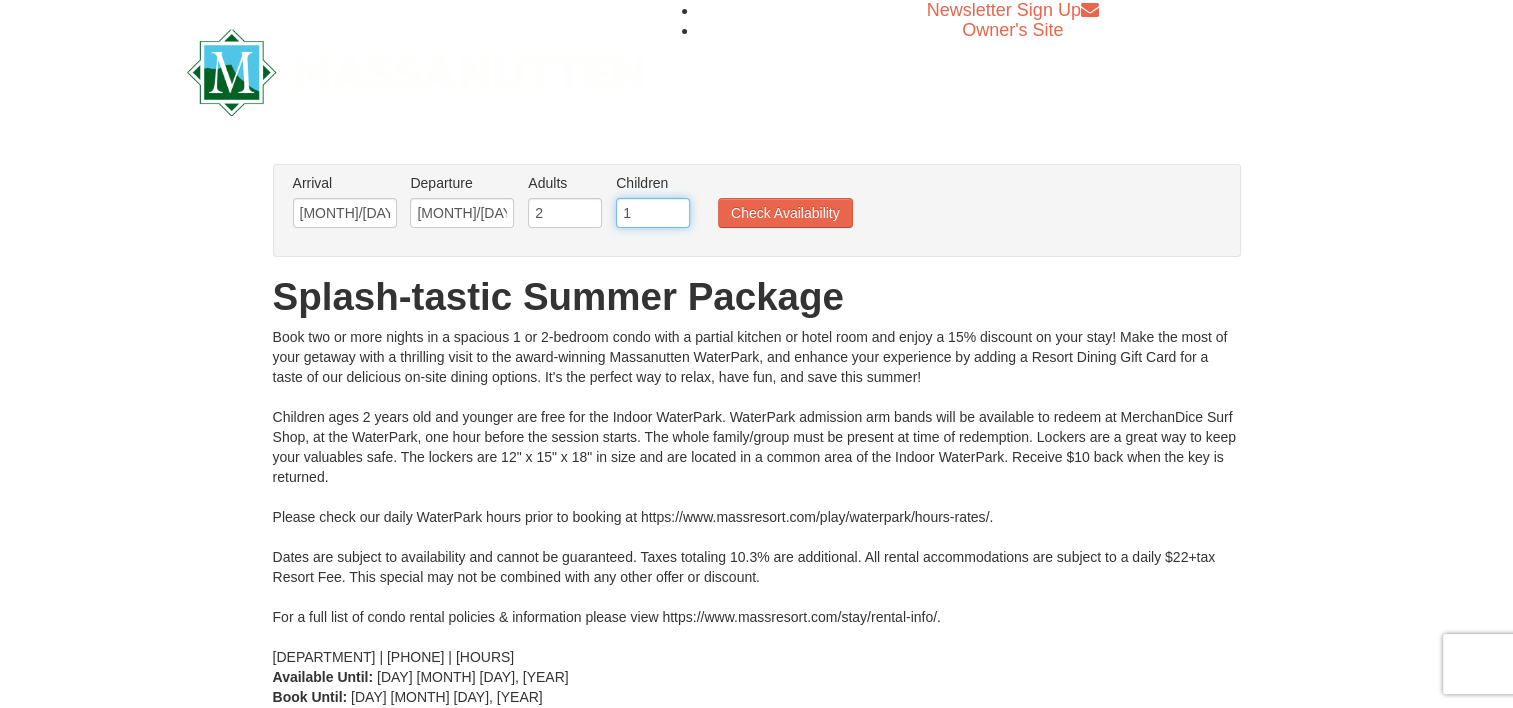 click on "1" at bounding box center (653, 213) 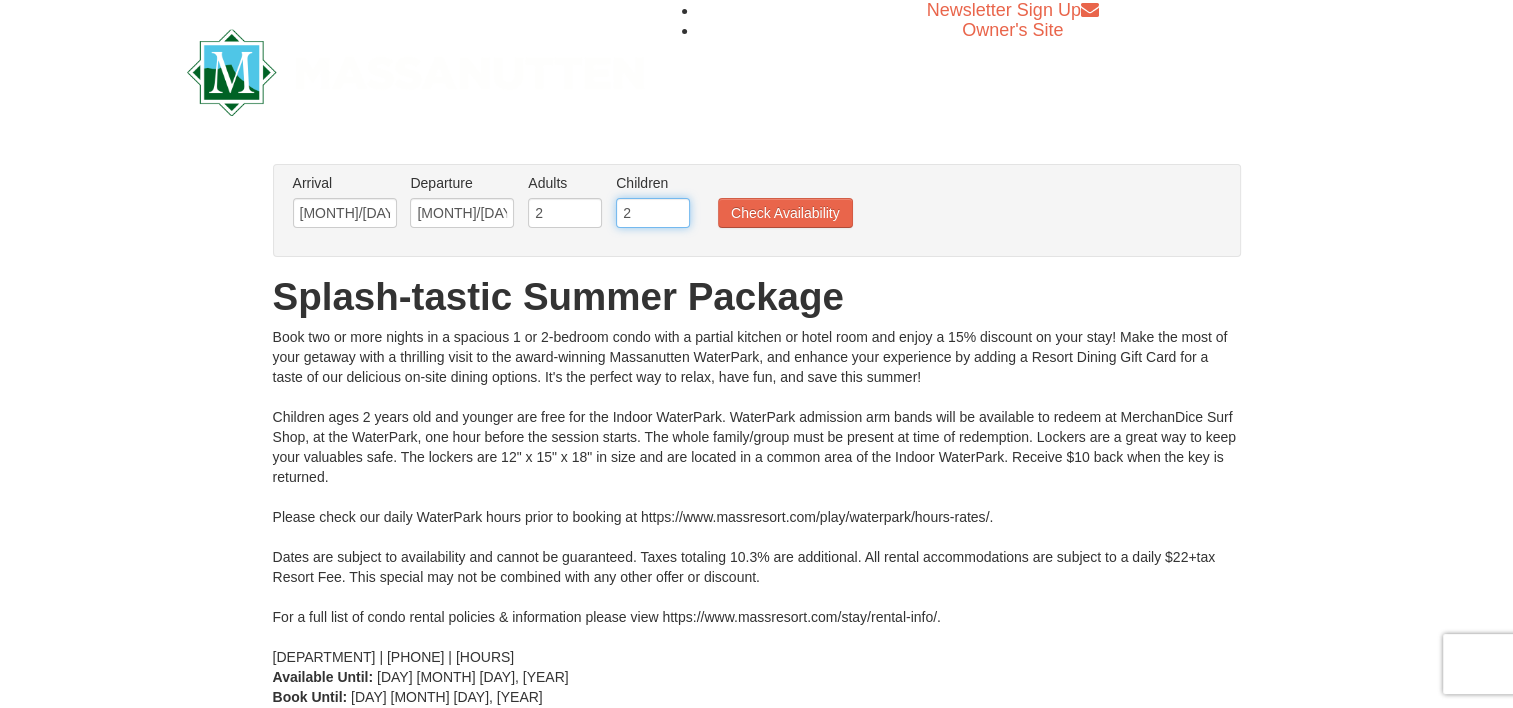 click on "2" at bounding box center [653, 213] 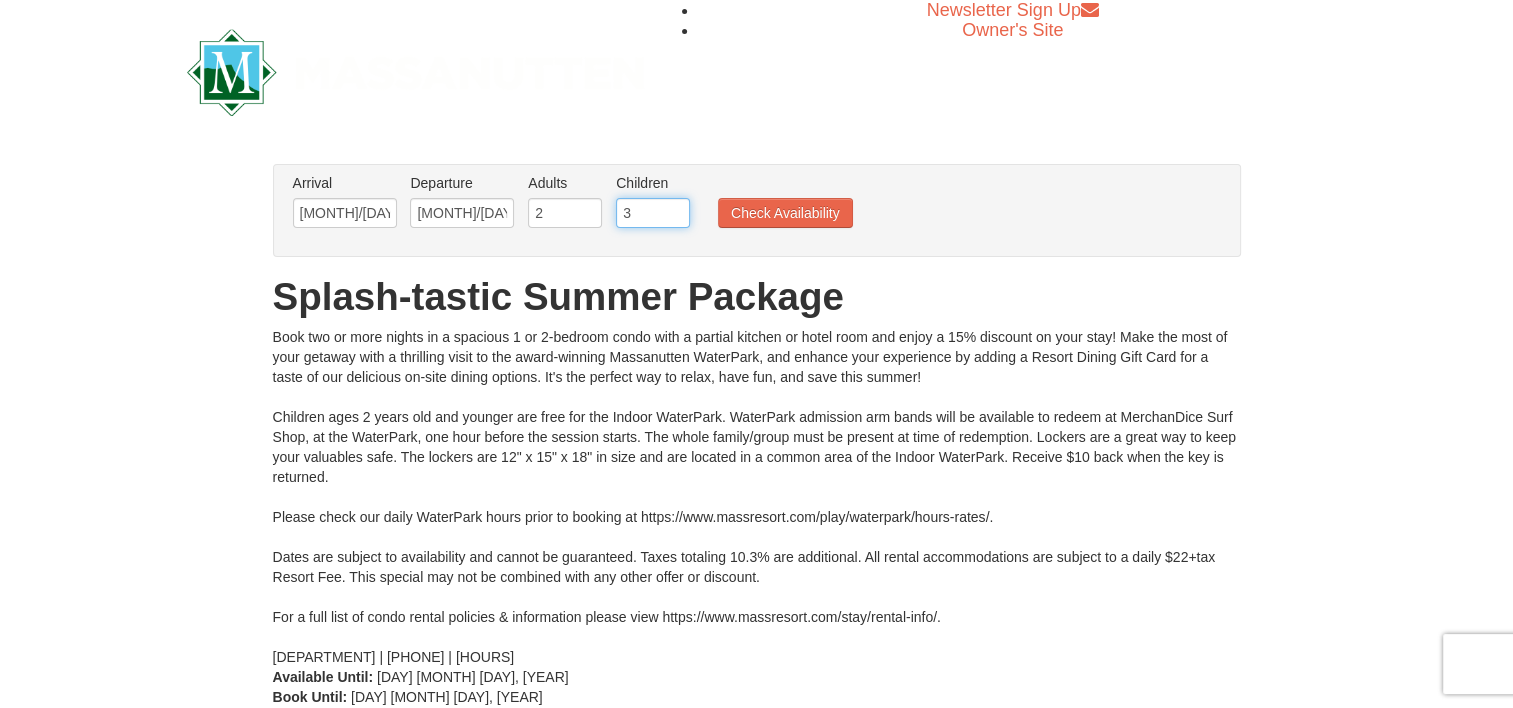 click on "3" at bounding box center (653, 213) 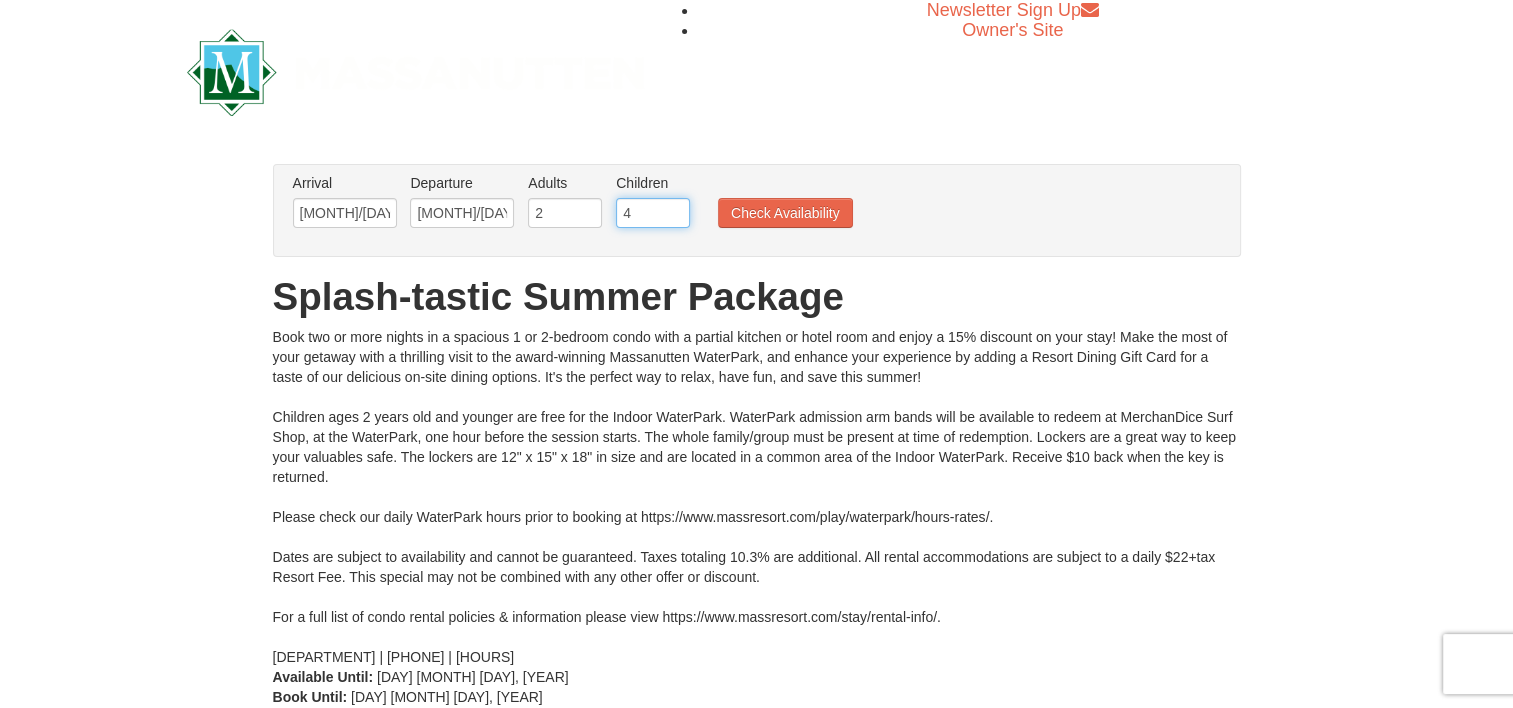 type on "4" 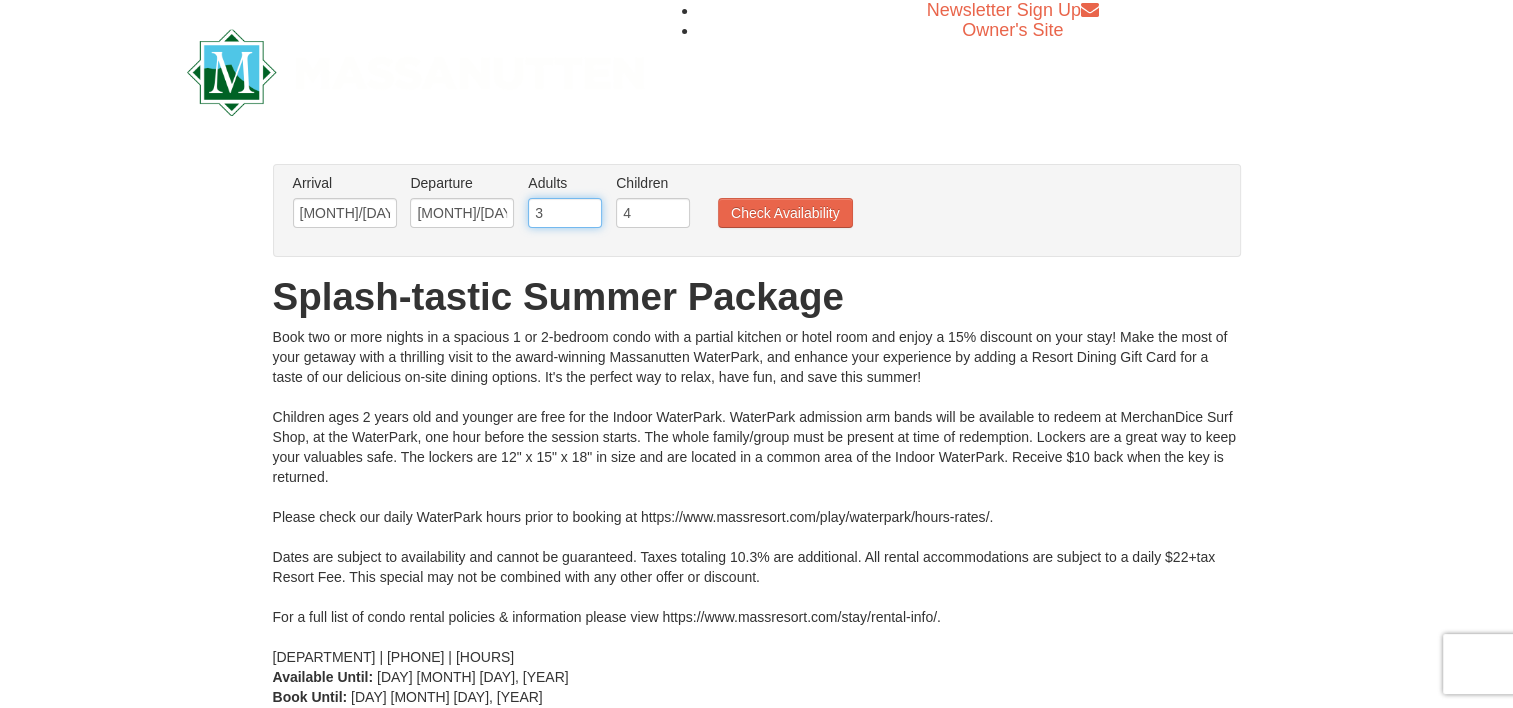 click on "3" at bounding box center (565, 213) 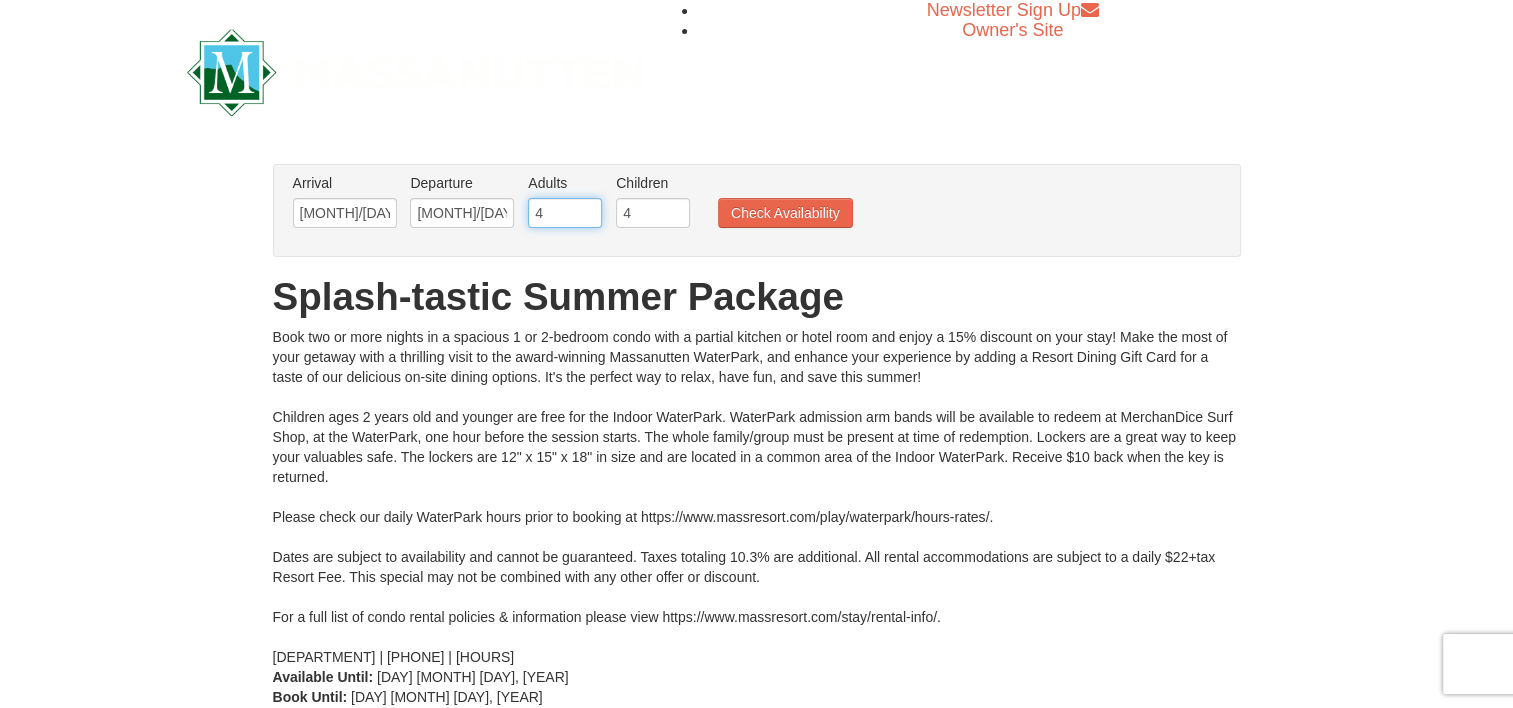 click on "4" at bounding box center (565, 213) 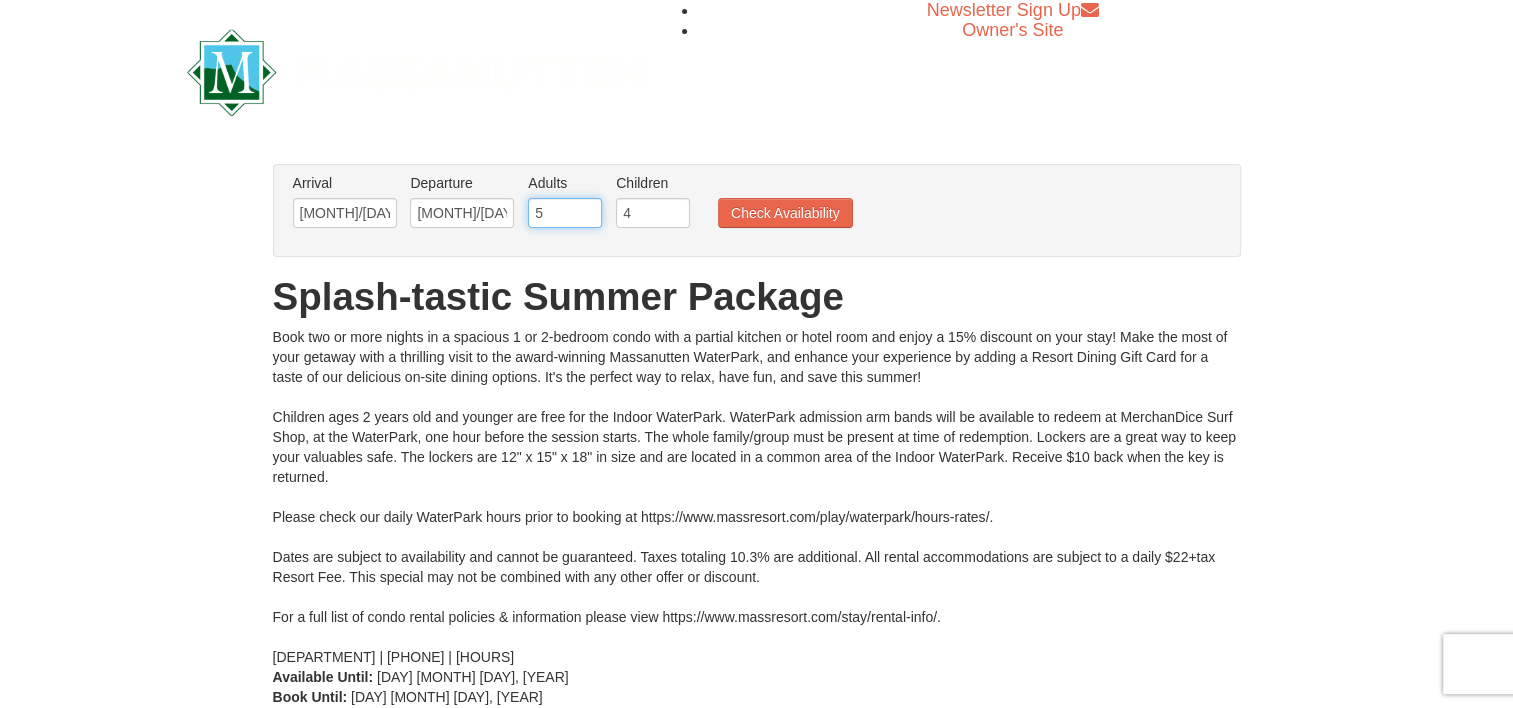 type on "5" 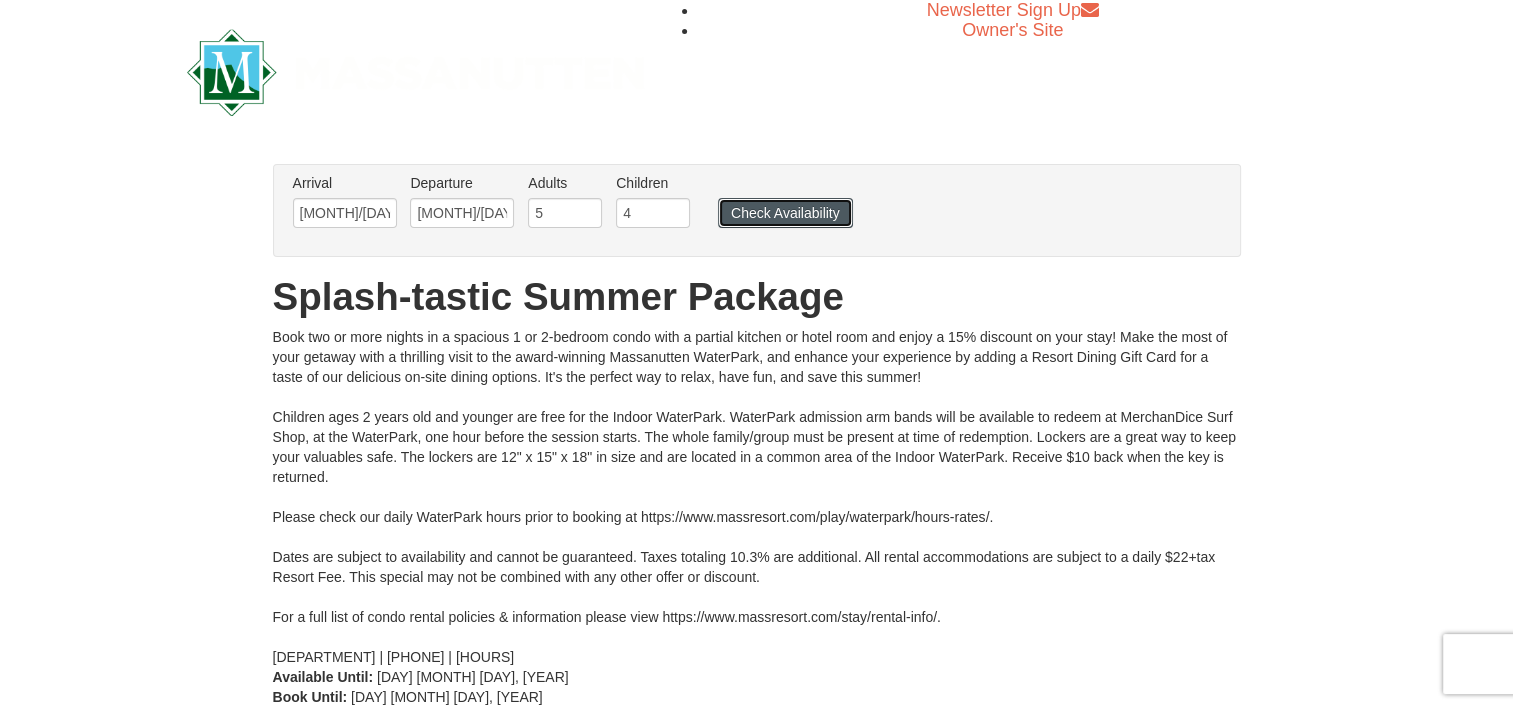 click on "Check Availability" at bounding box center (785, 213) 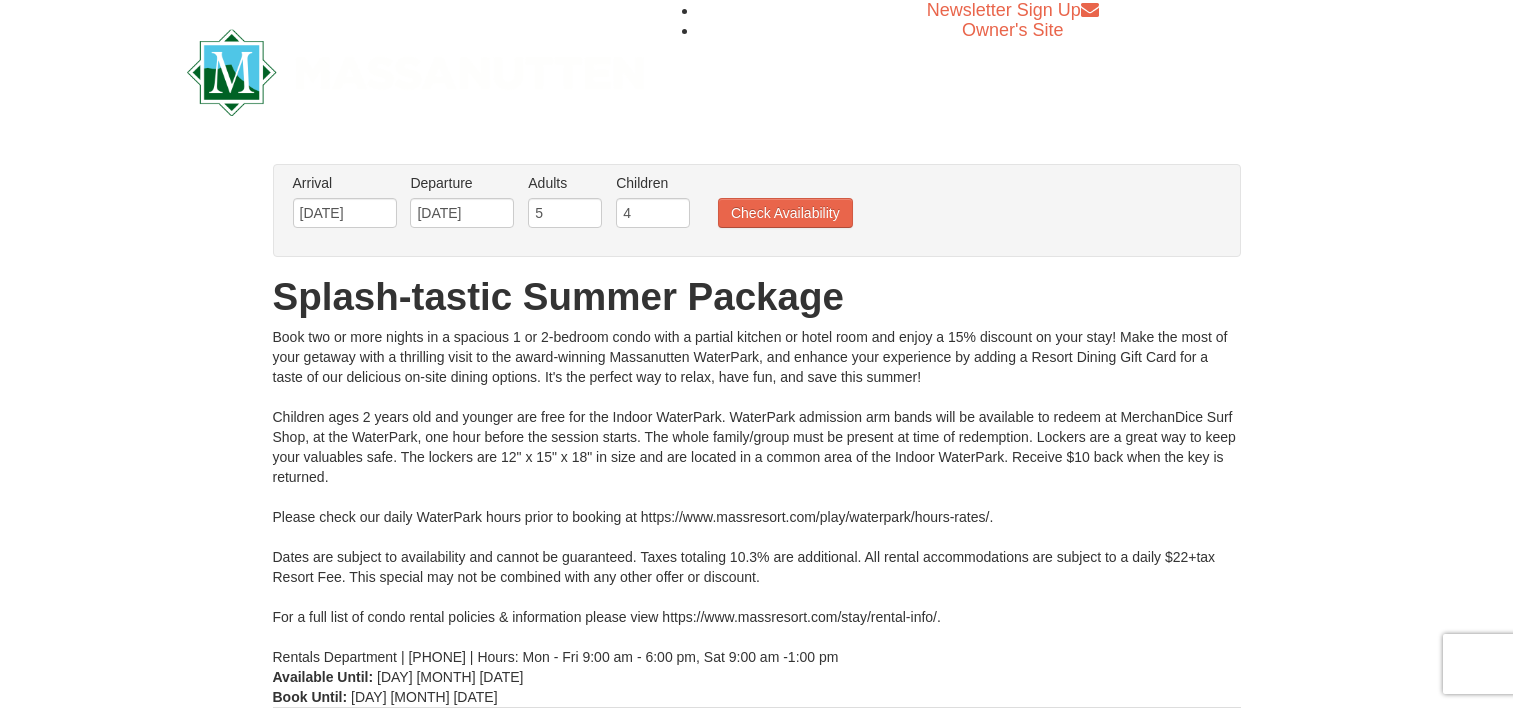 scroll, scrollTop: 0, scrollLeft: 0, axis: both 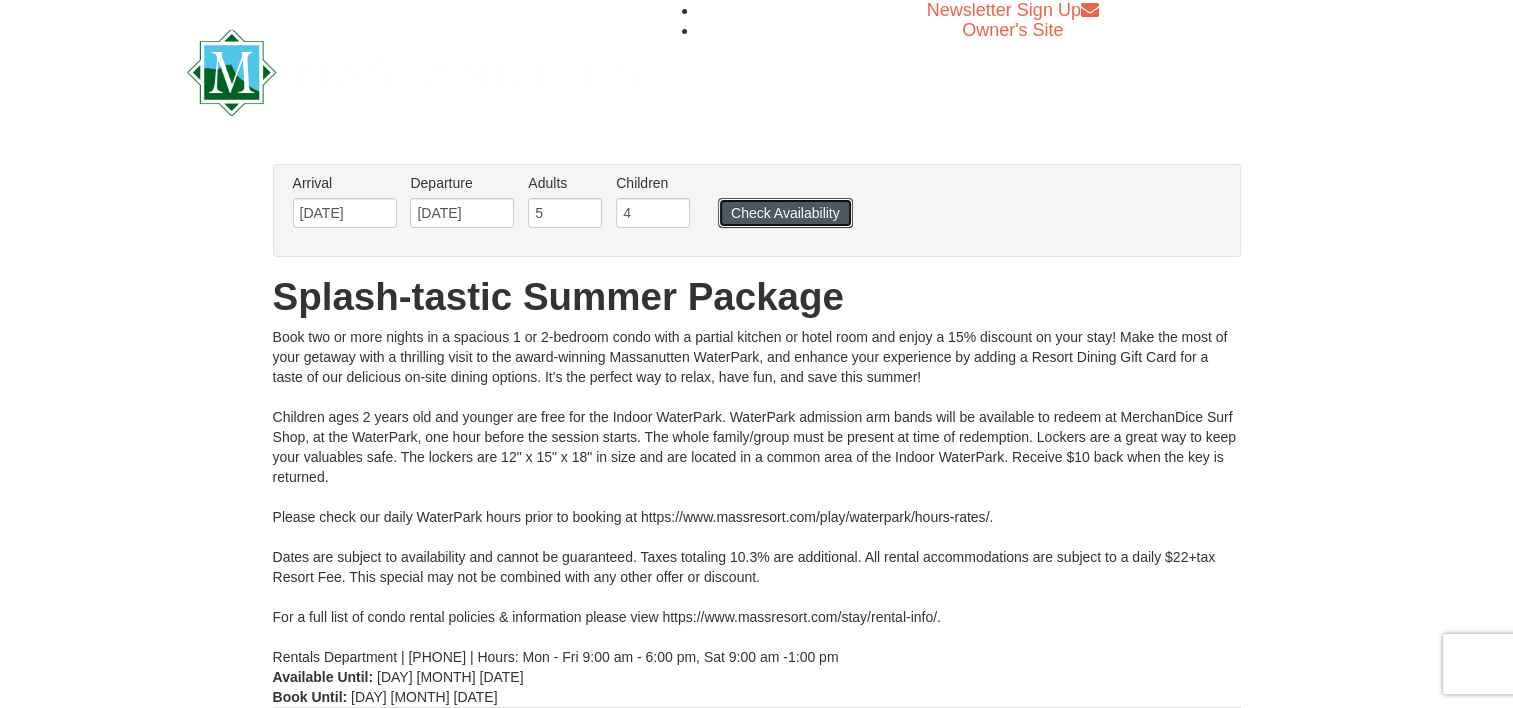 click on "Check Availability" at bounding box center (785, 213) 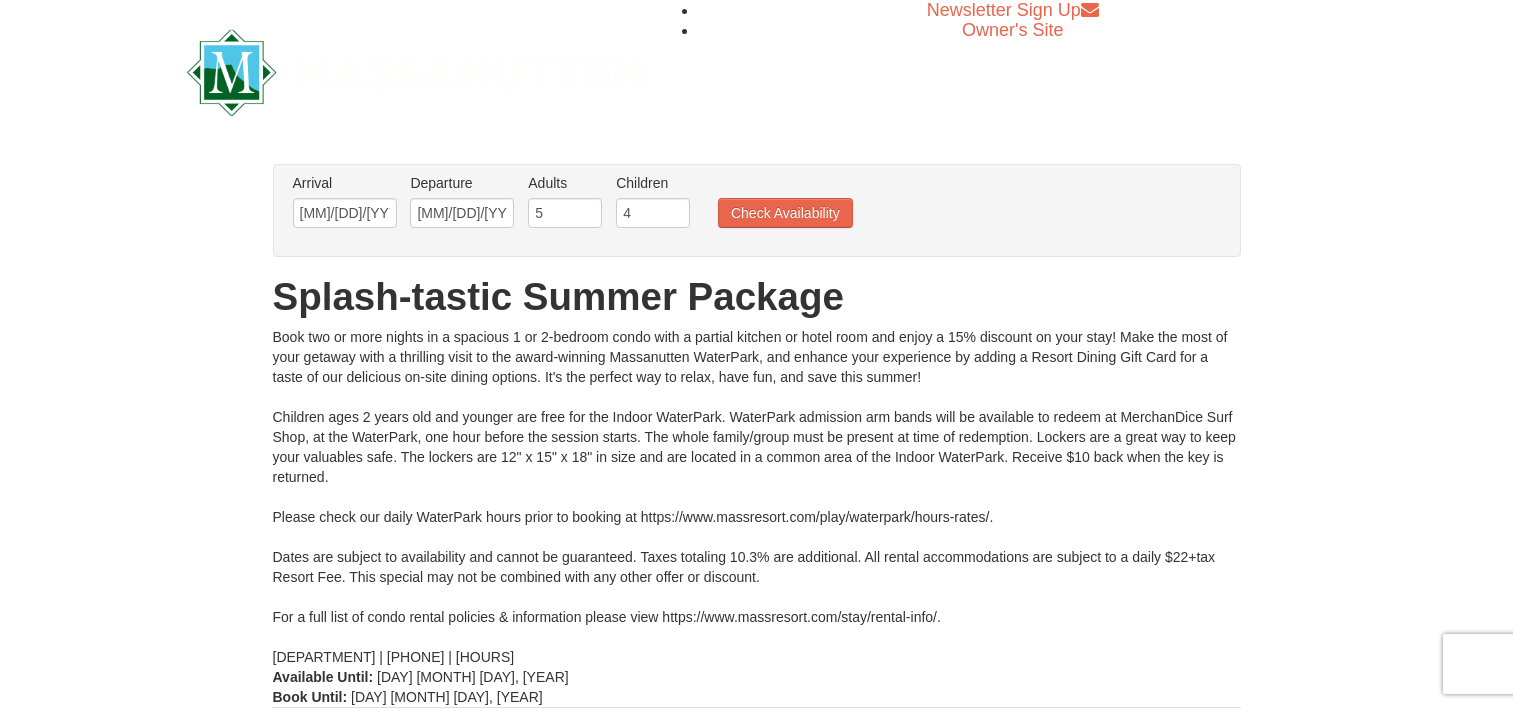 scroll, scrollTop: 0, scrollLeft: 0, axis: both 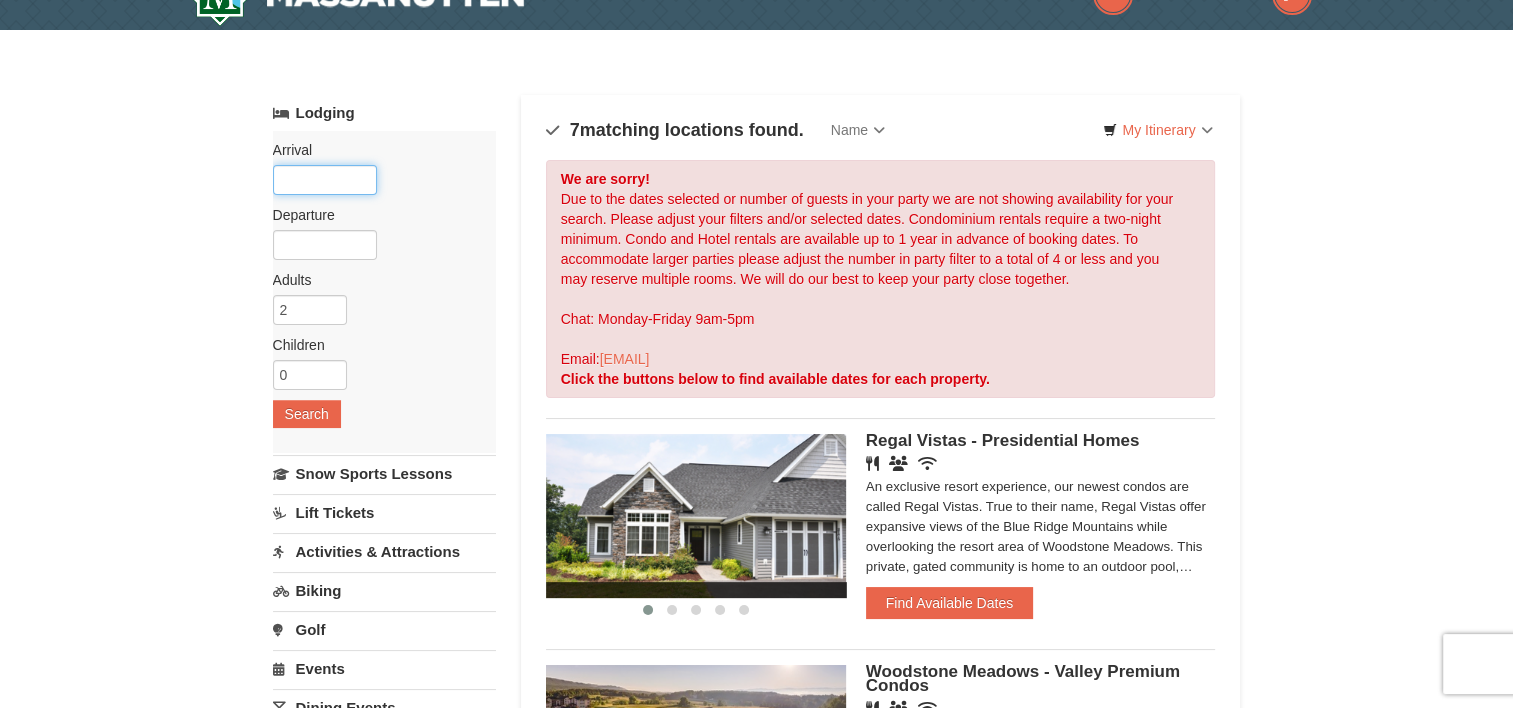 click at bounding box center [325, 180] 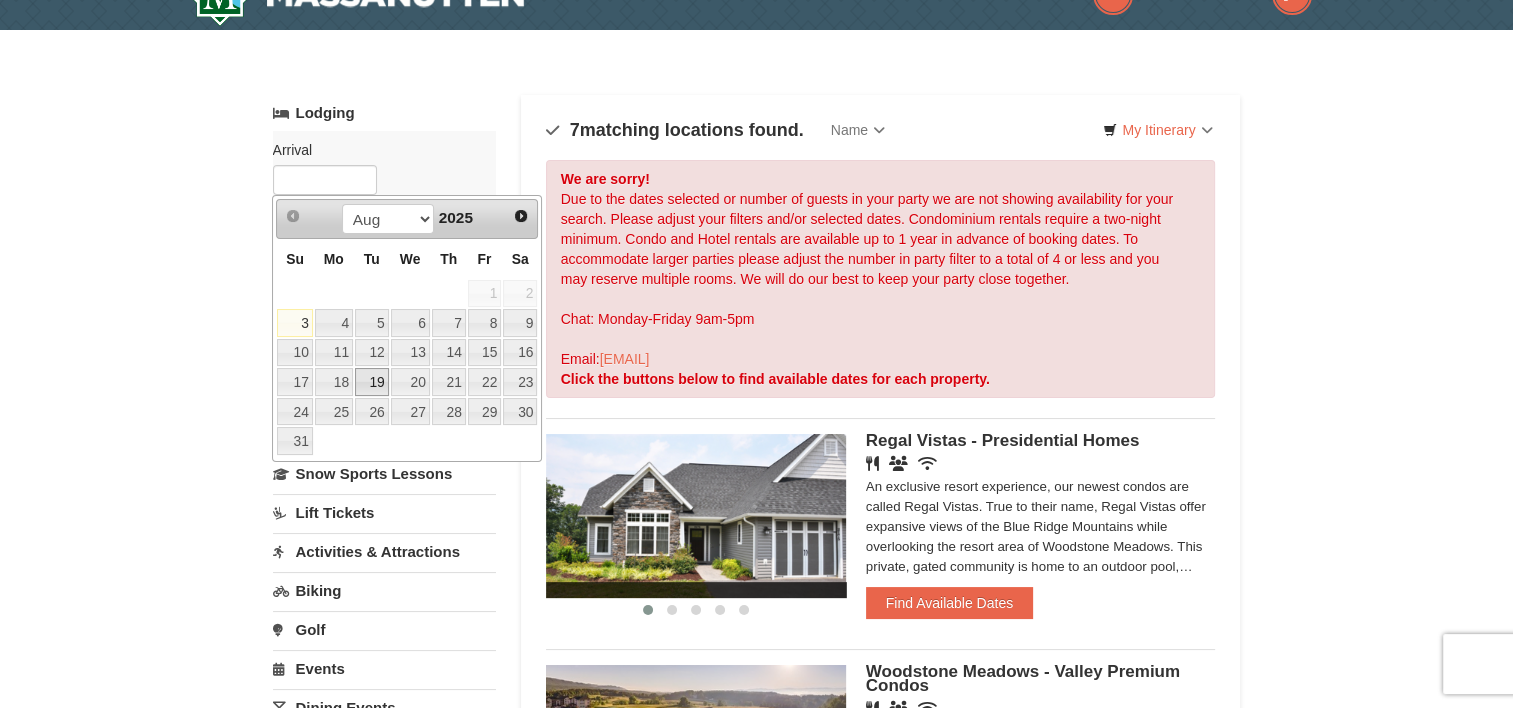 click on "19" at bounding box center [372, 382] 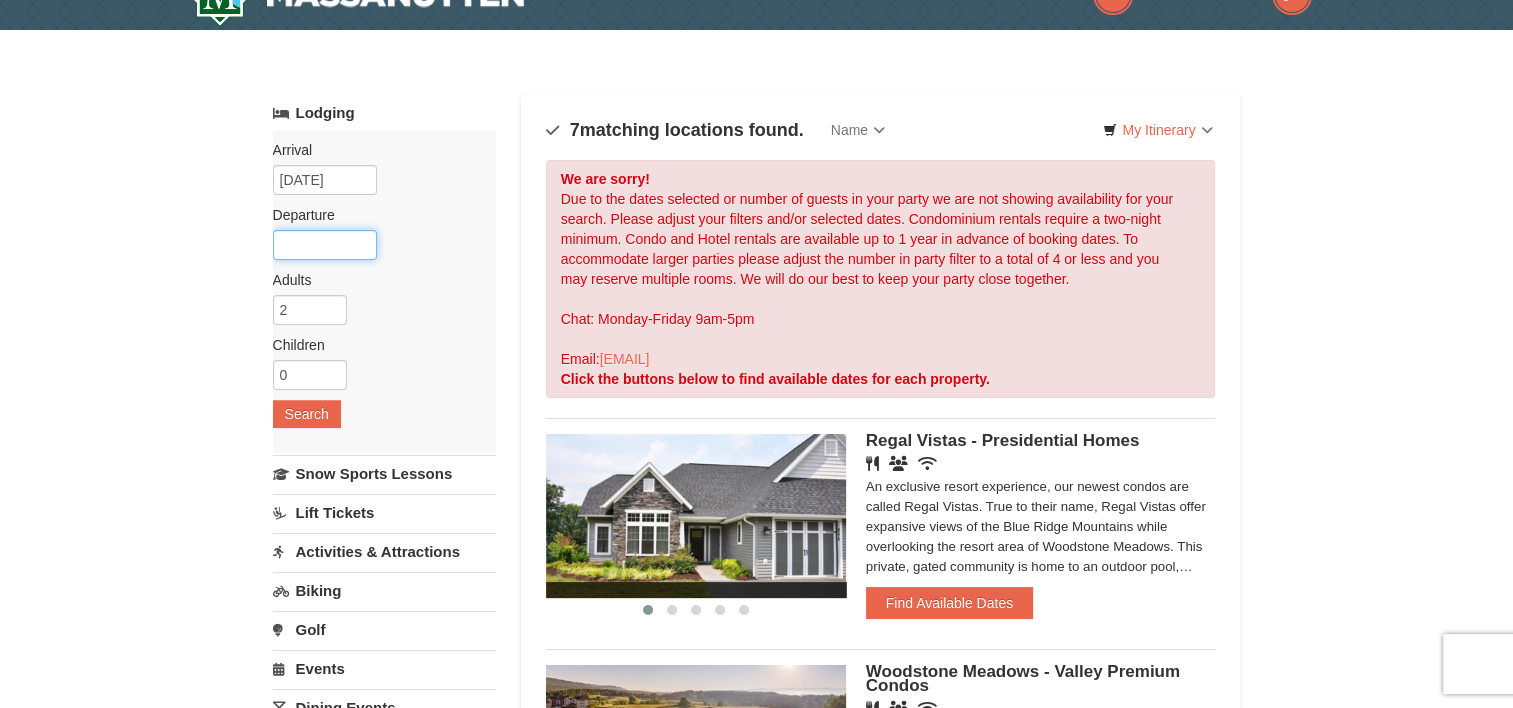 click at bounding box center (325, 245) 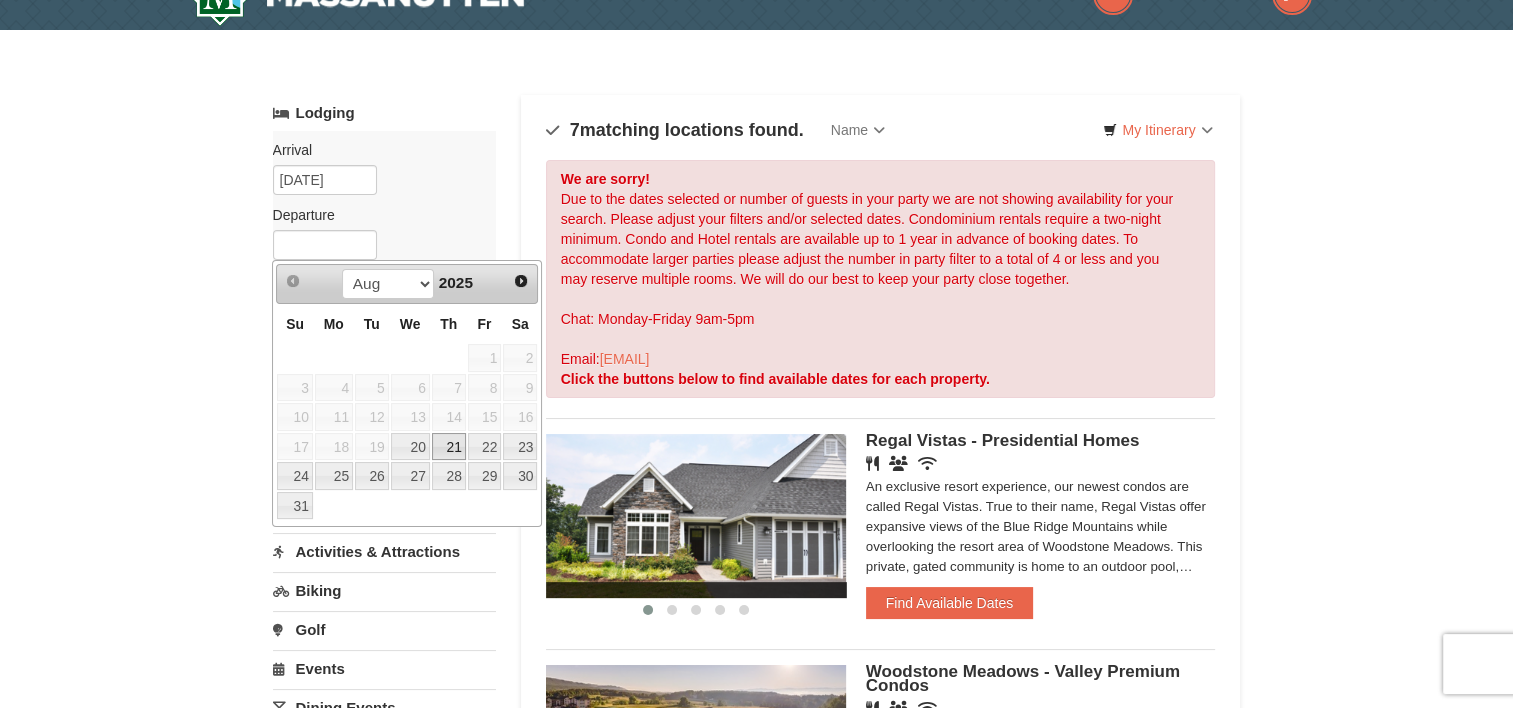 click on "21" at bounding box center (449, 447) 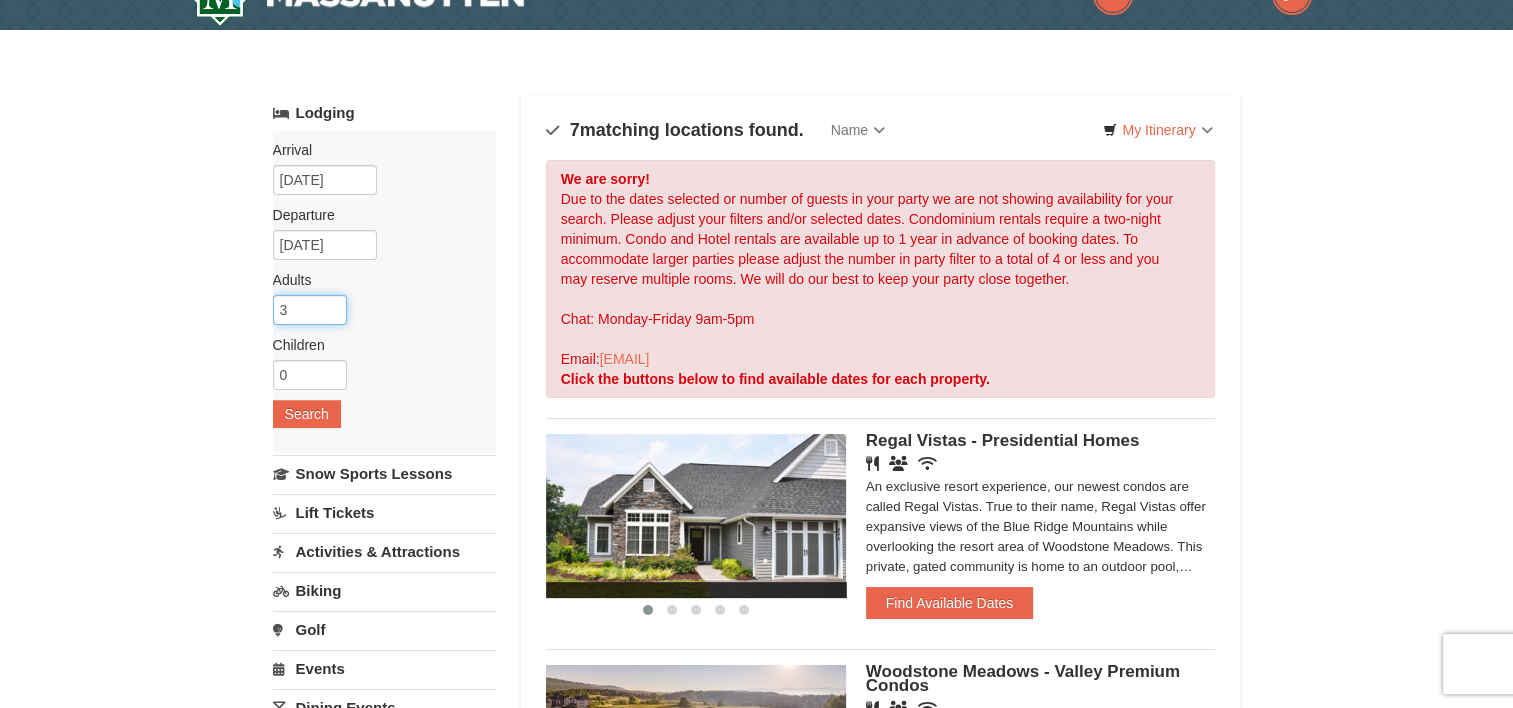 click on "3" at bounding box center (310, 310) 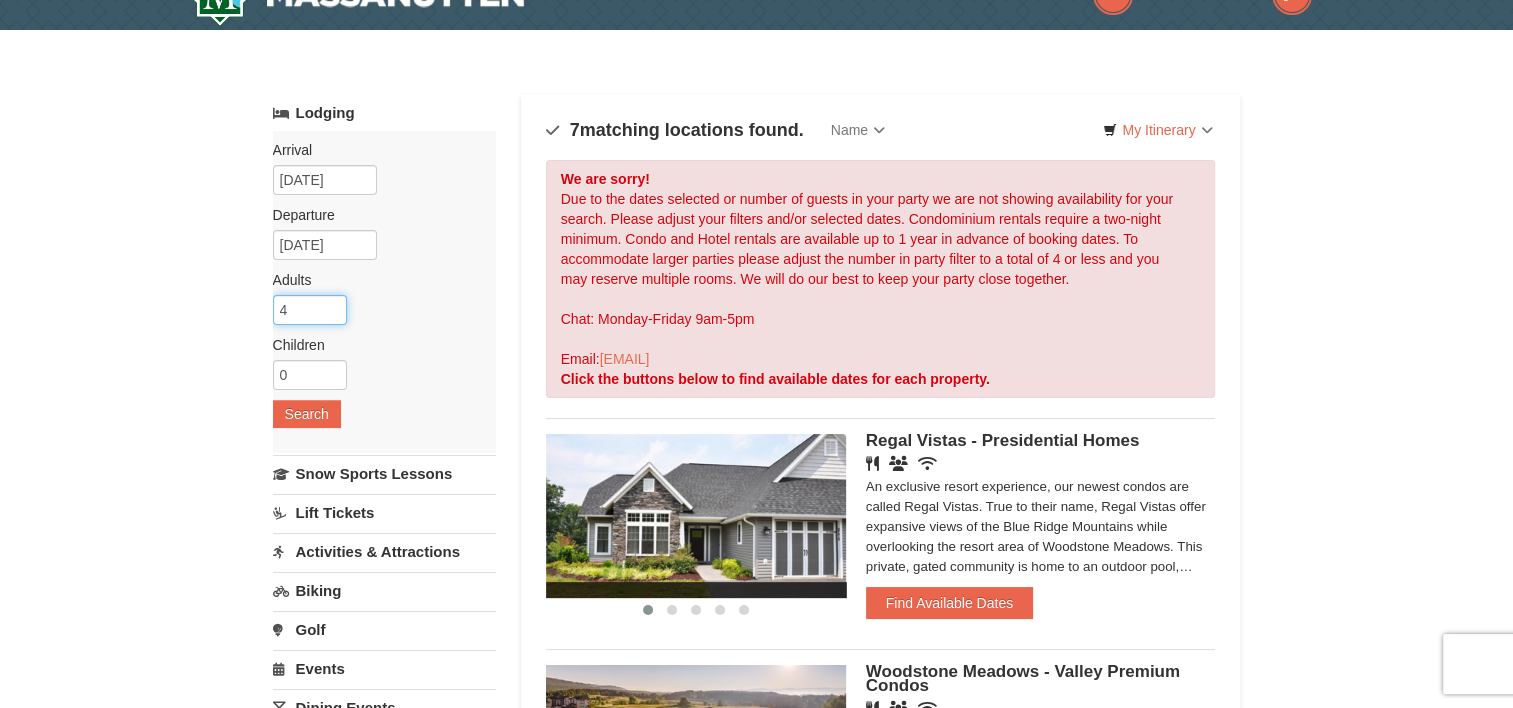 click on "4" at bounding box center (310, 310) 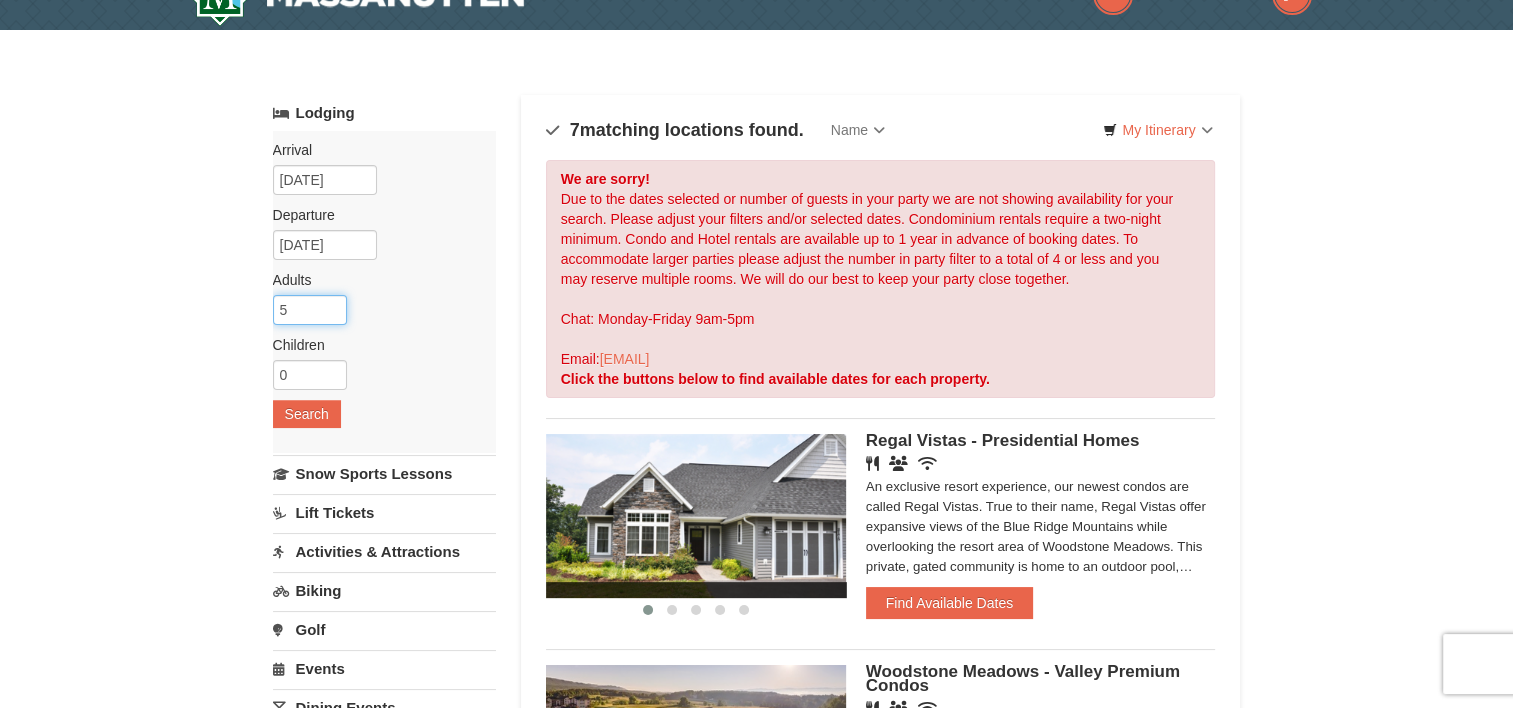 type on "5" 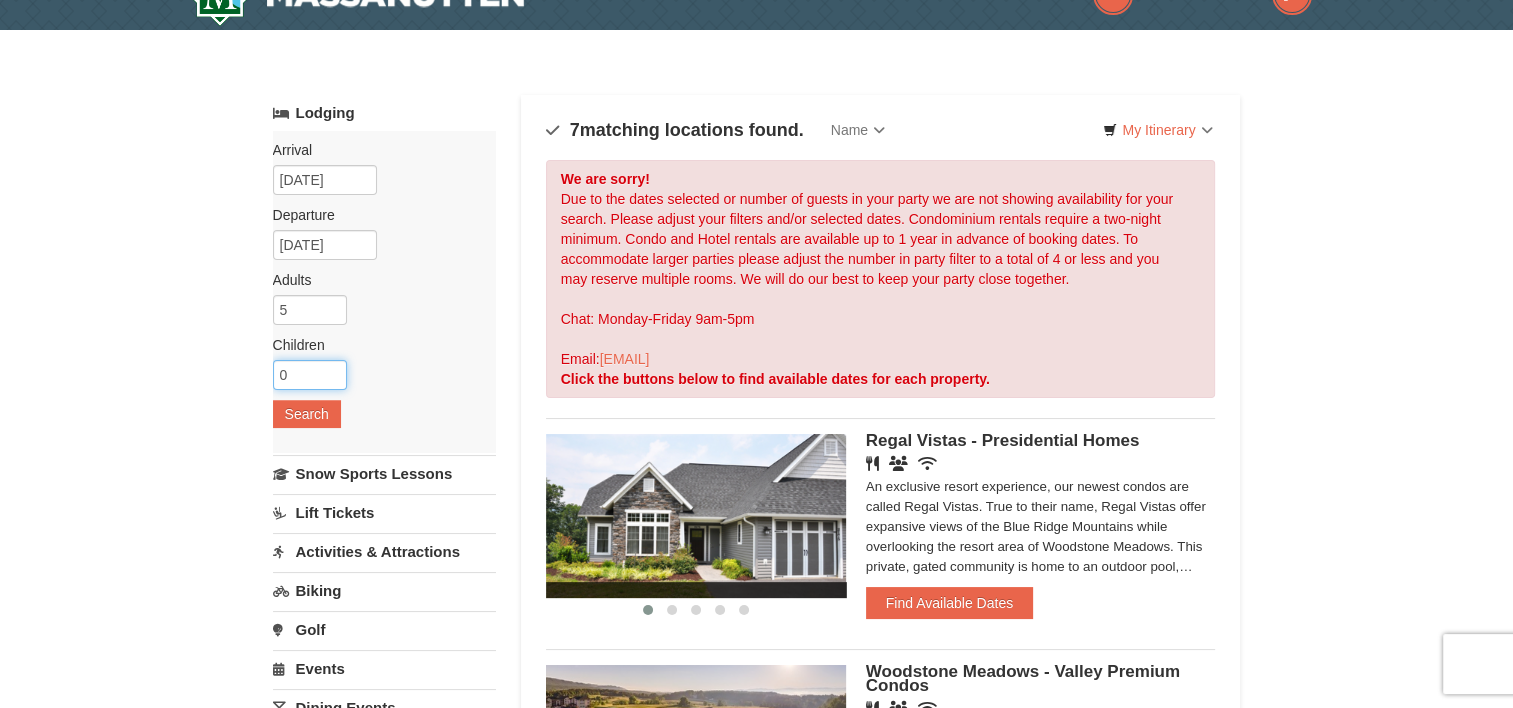 click on "0" at bounding box center [310, 375] 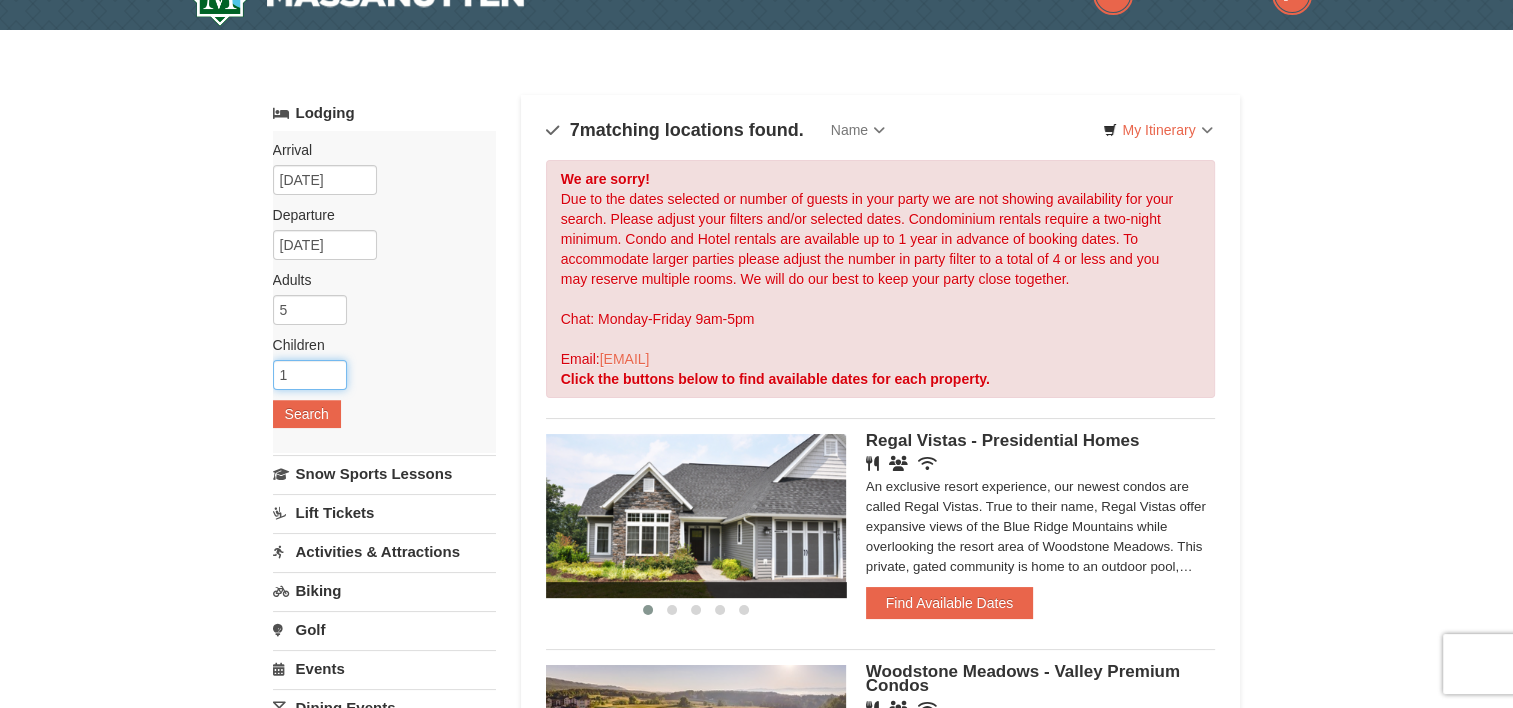click on "1" at bounding box center (310, 375) 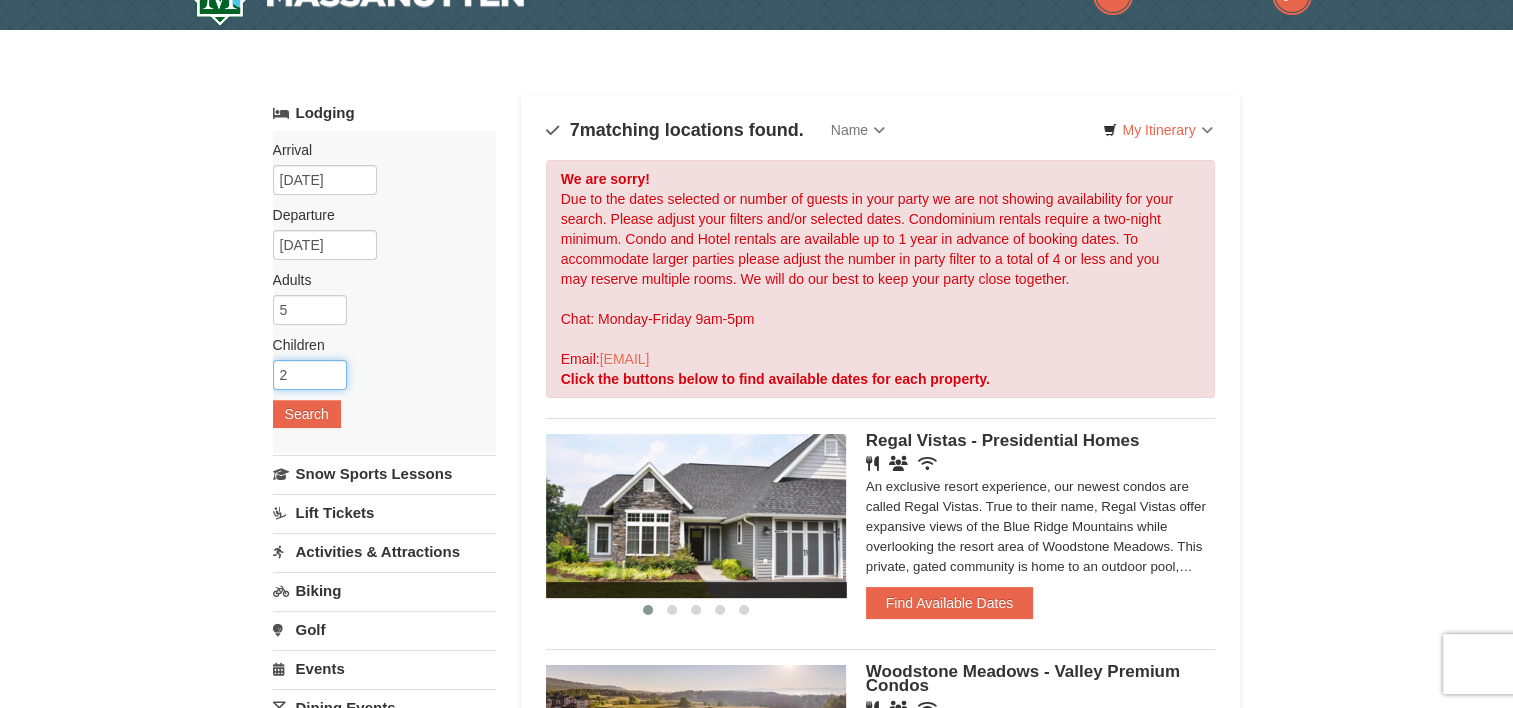 click on "2" at bounding box center [310, 375] 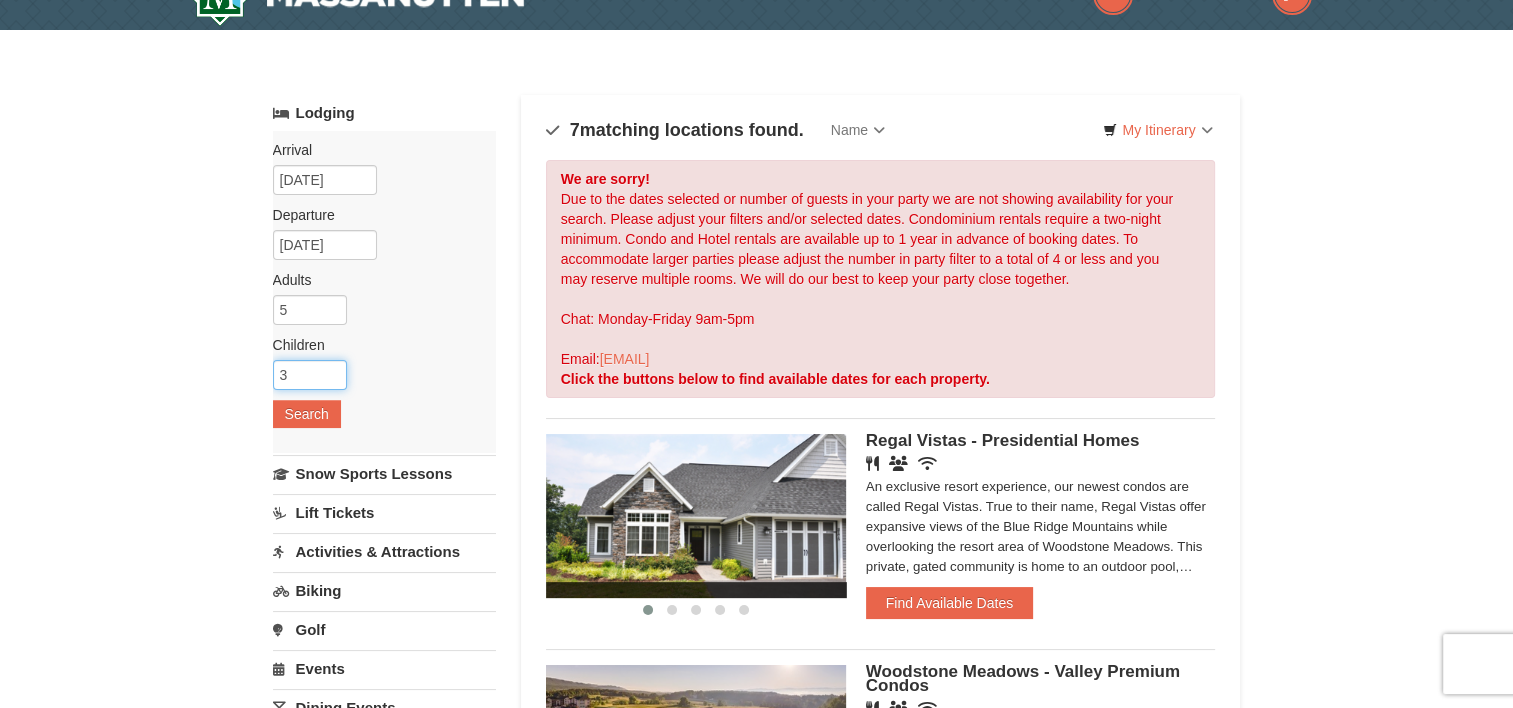 click on "3" at bounding box center (310, 375) 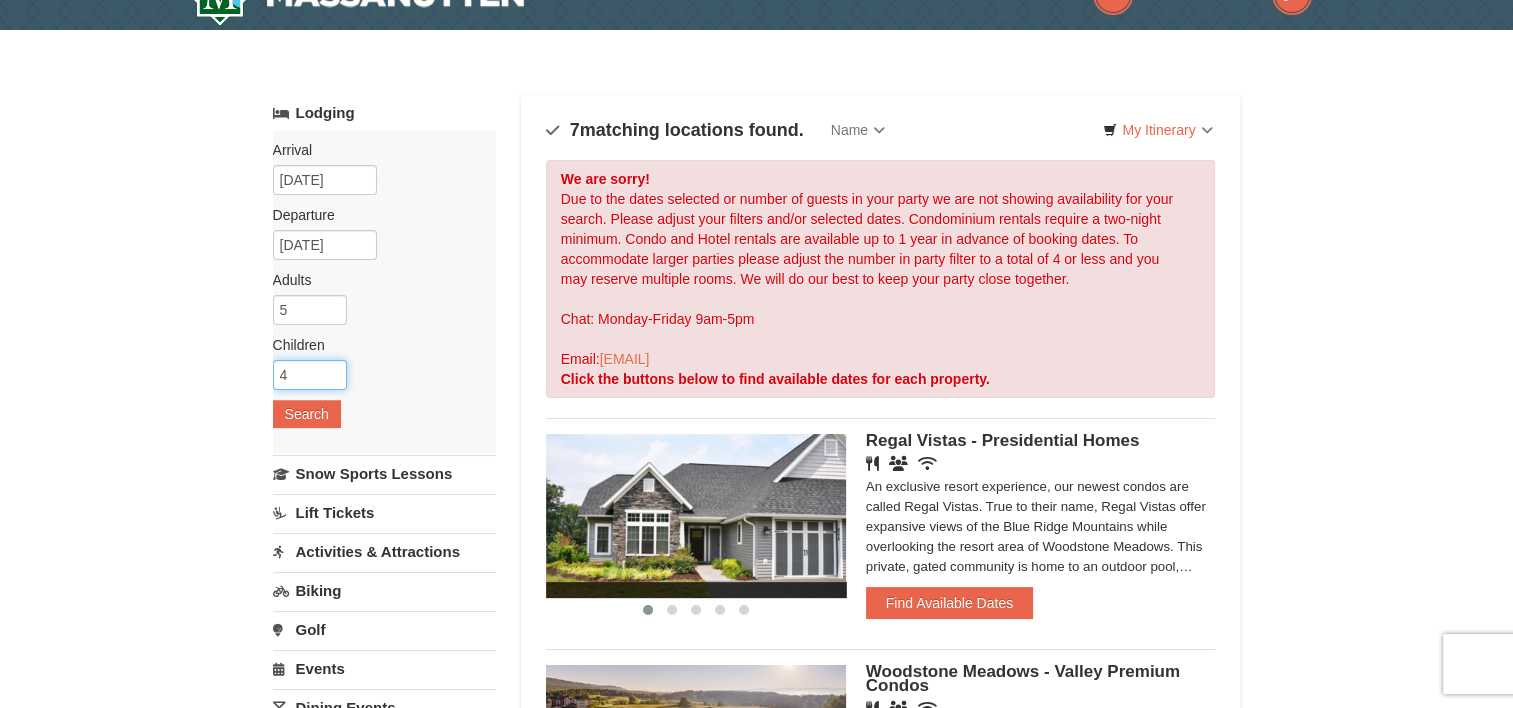 type on "4" 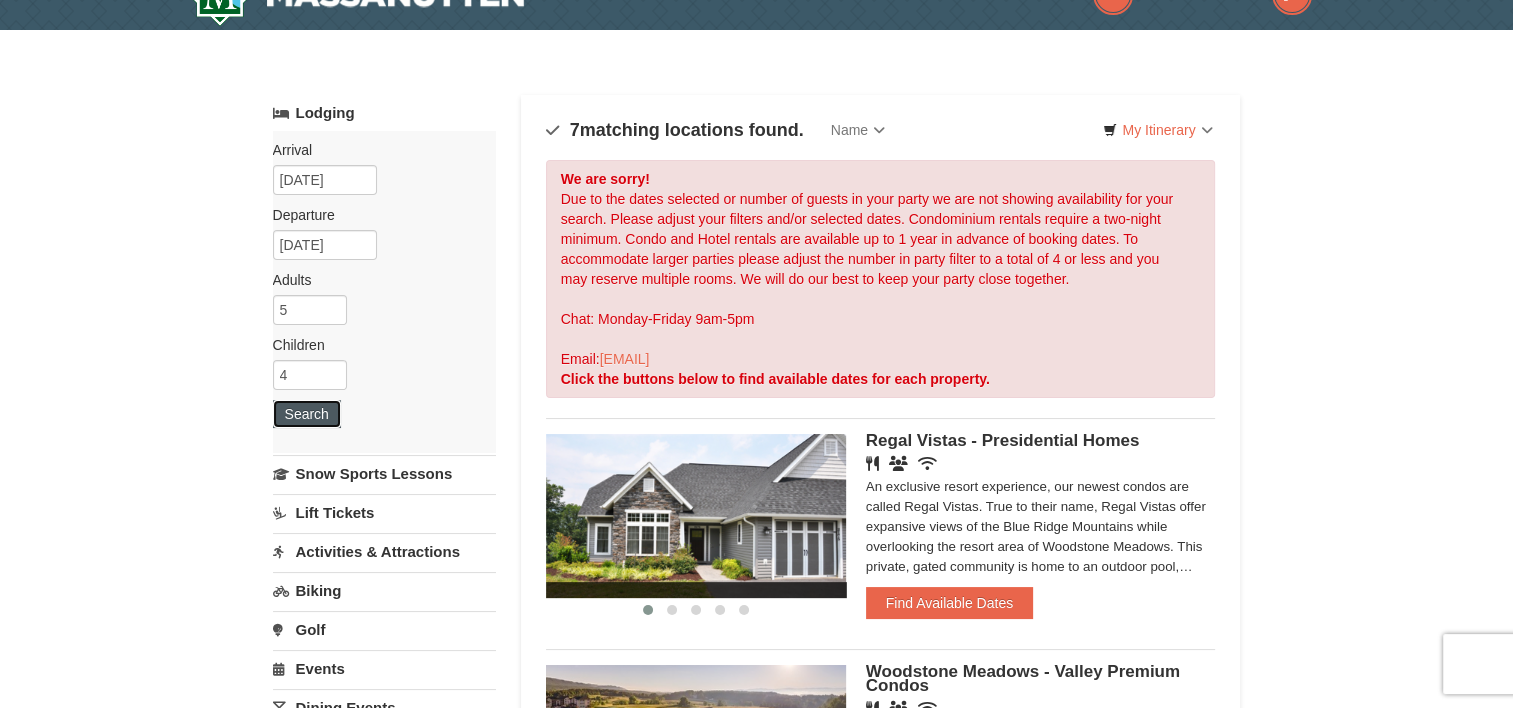 click on "Search" at bounding box center [307, 414] 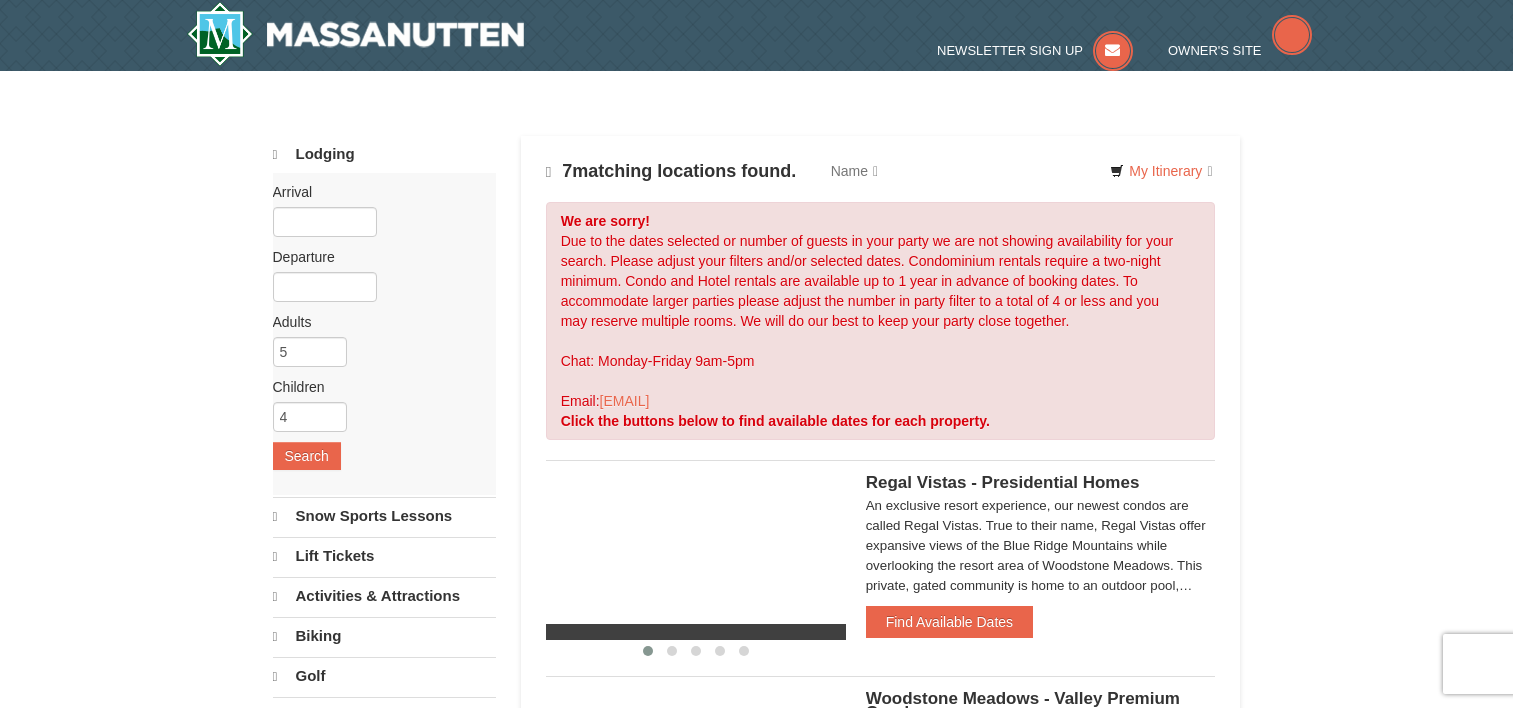 scroll, scrollTop: 0, scrollLeft: 0, axis: both 